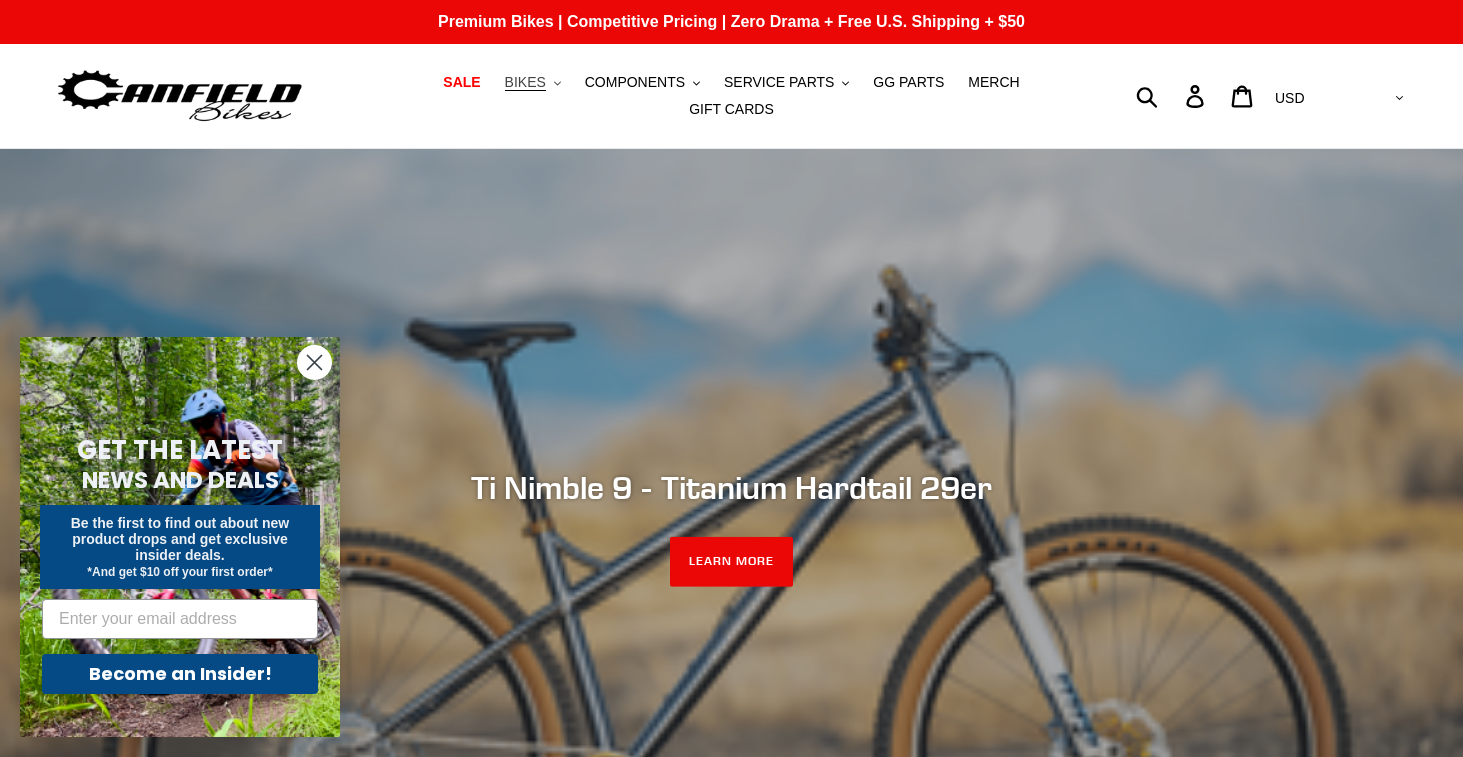 scroll, scrollTop: 0, scrollLeft: 0, axis: both 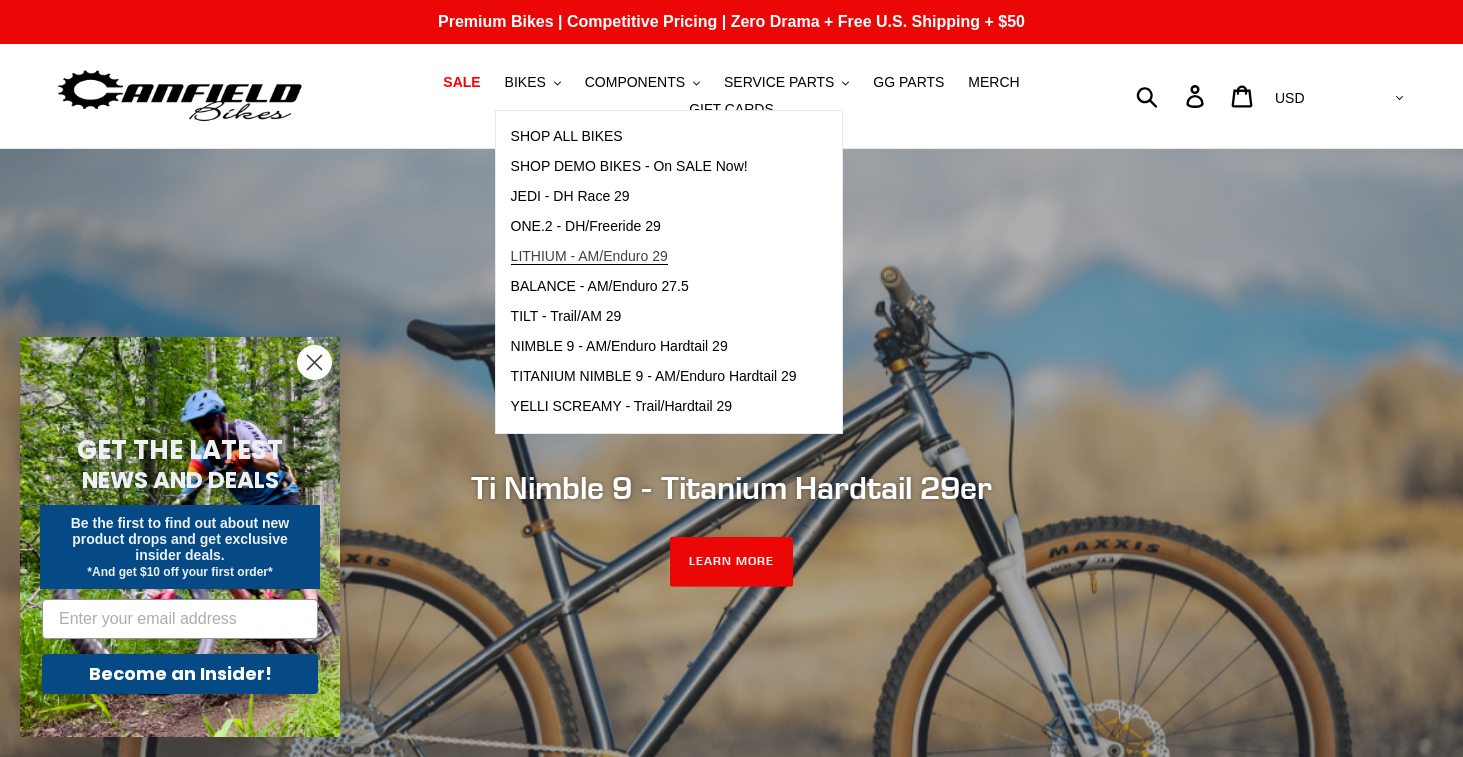 click on "LITHIUM - AM/Enduro 29" at bounding box center [589, 256] 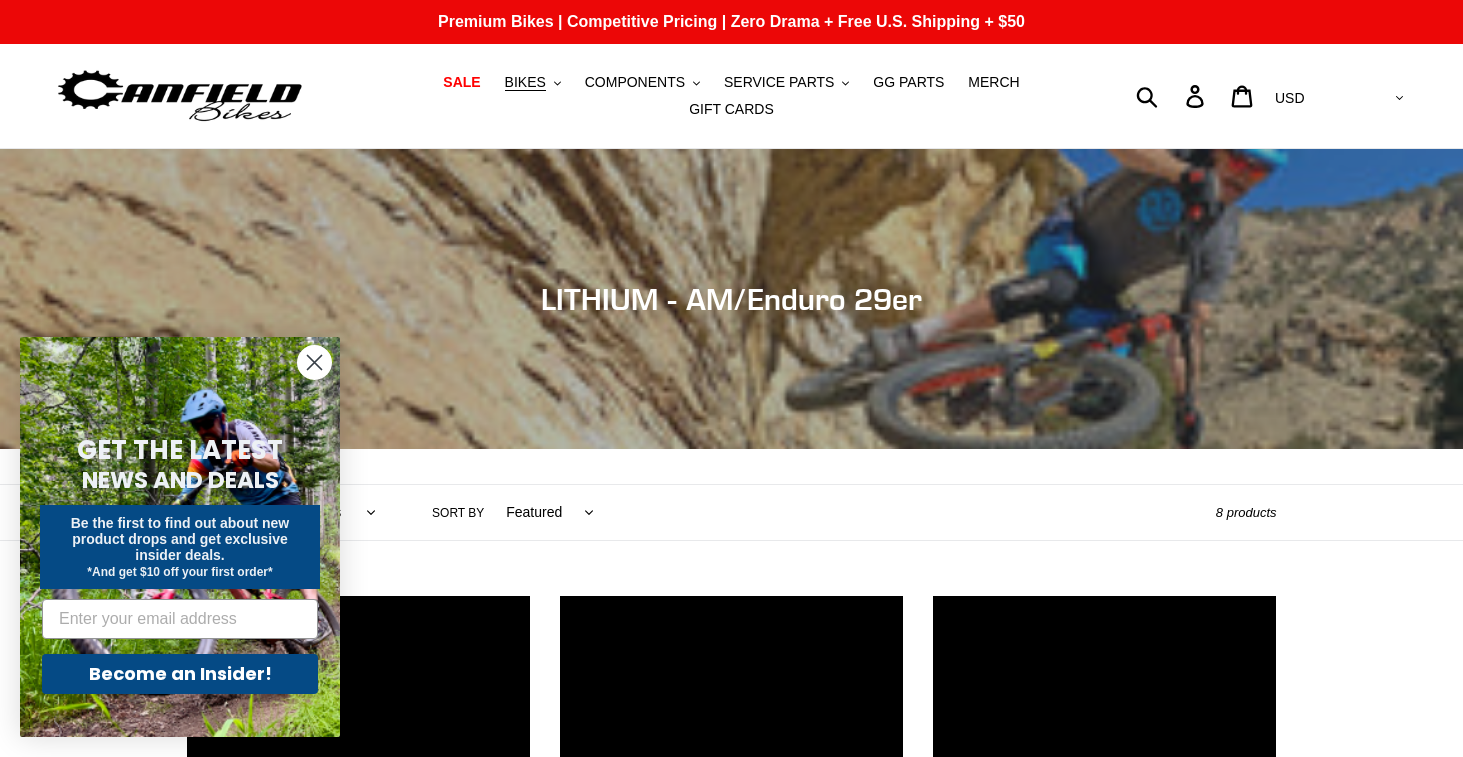 scroll, scrollTop: 0, scrollLeft: 0, axis: both 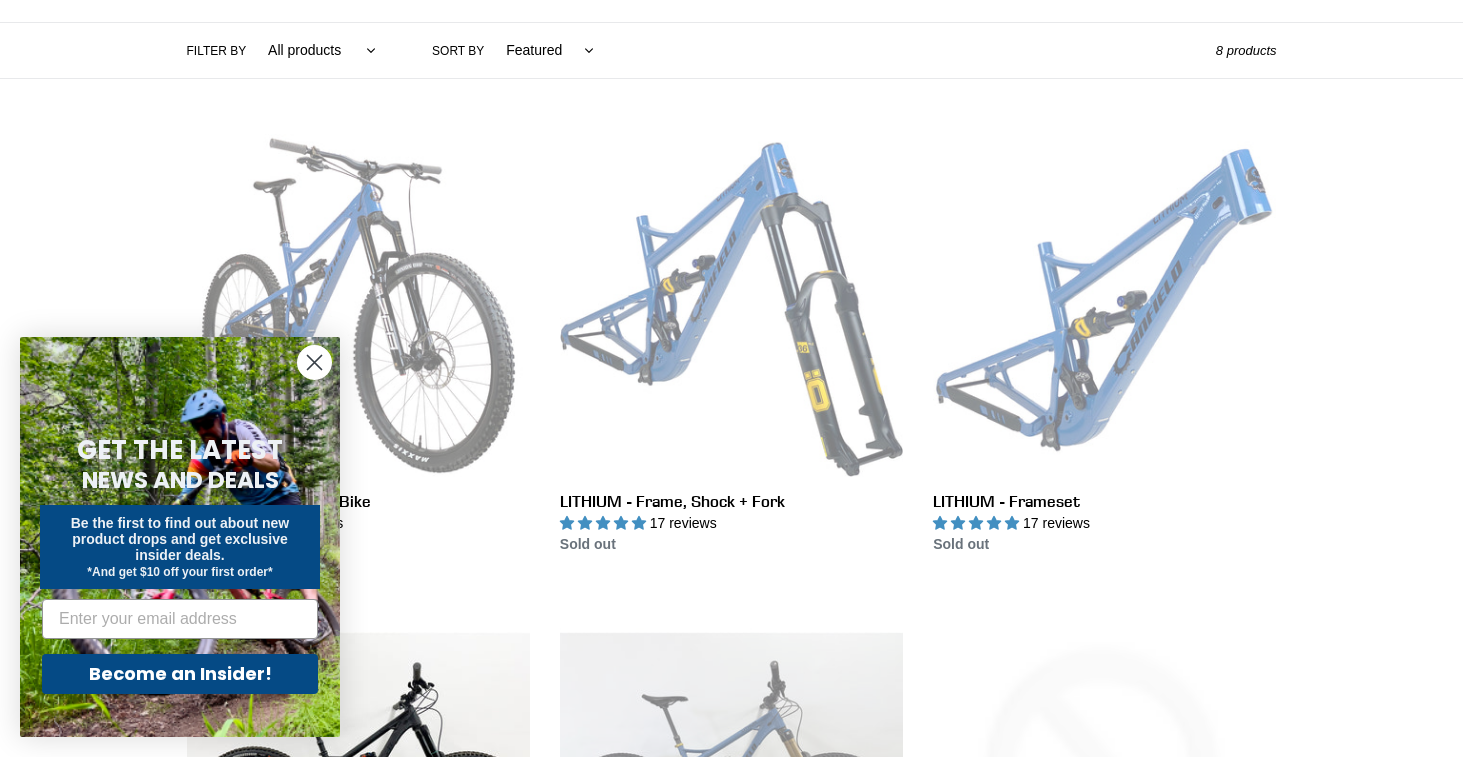 click 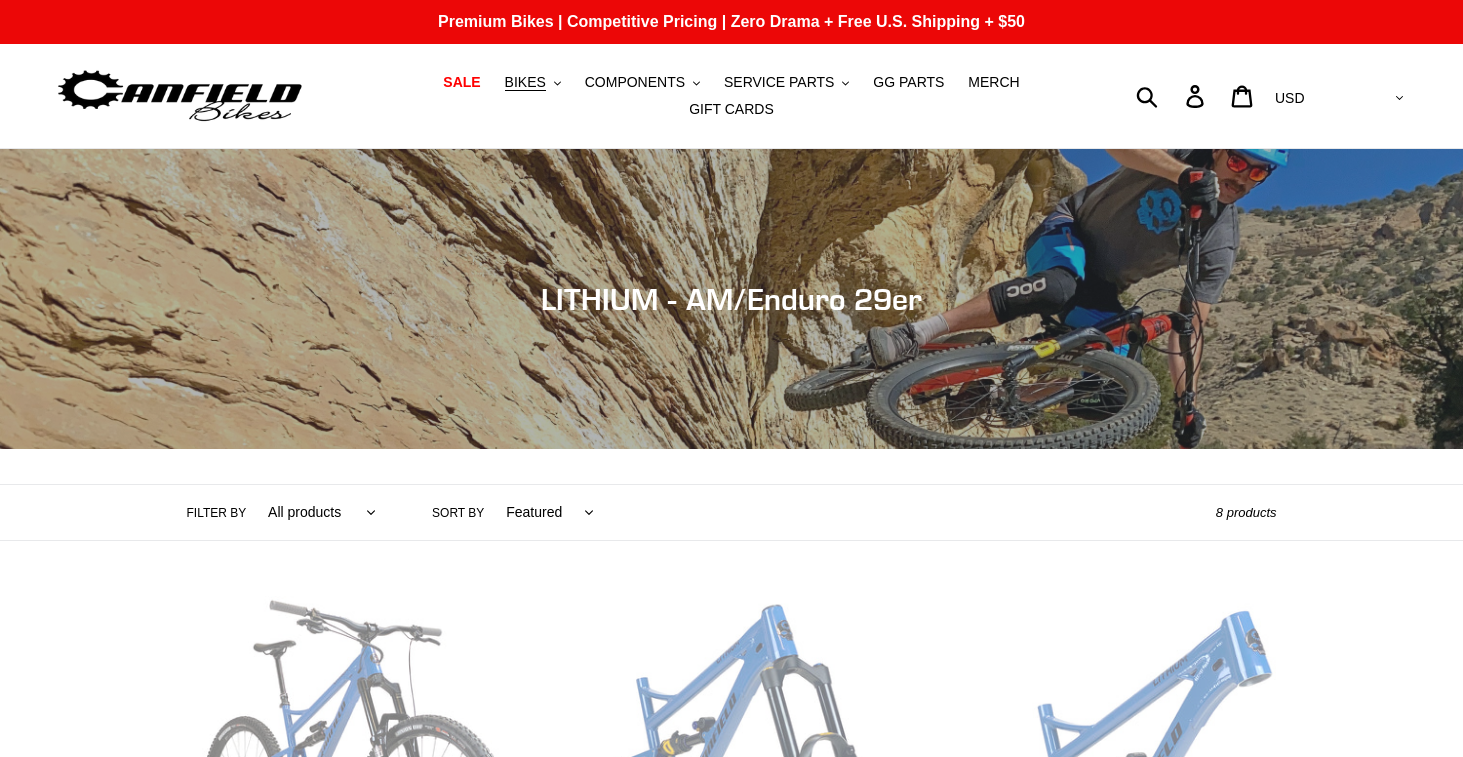 scroll, scrollTop: 465, scrollLeft: 0, axis: vertical 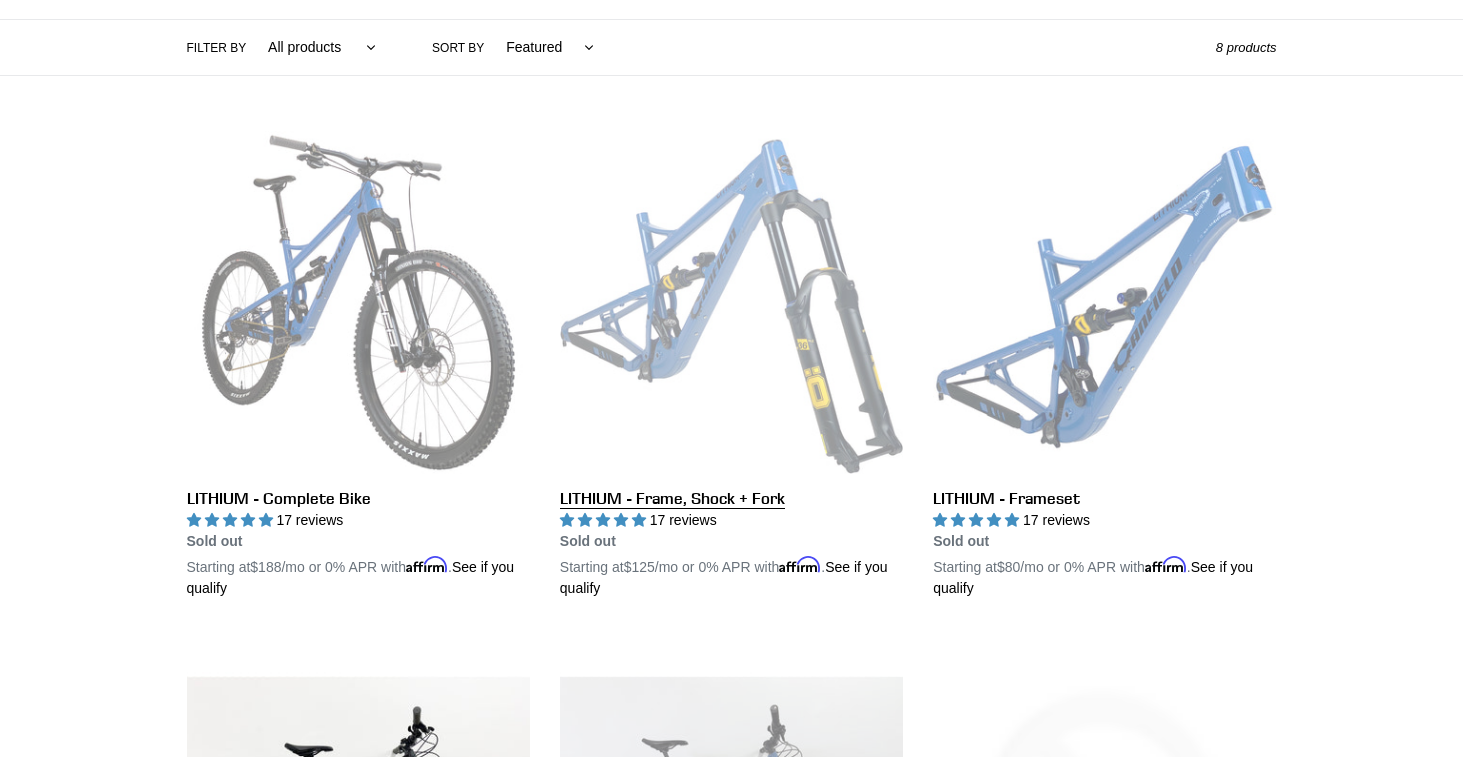 click on "LITHIUM - Frame, Shock + Fork" at bounding box center [731, 365] 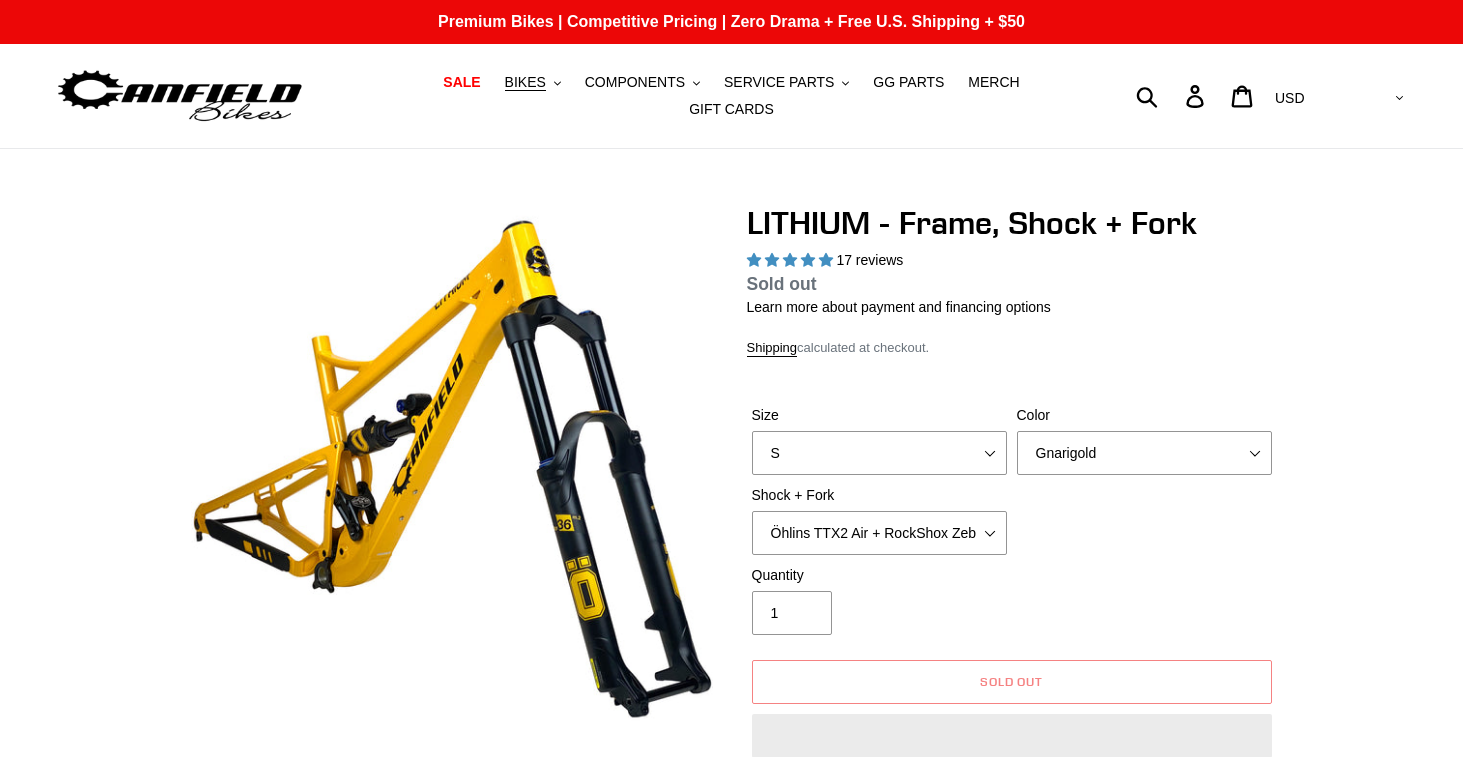 scroll, scrollTop: 0, scrollLeft: 0, axis: both 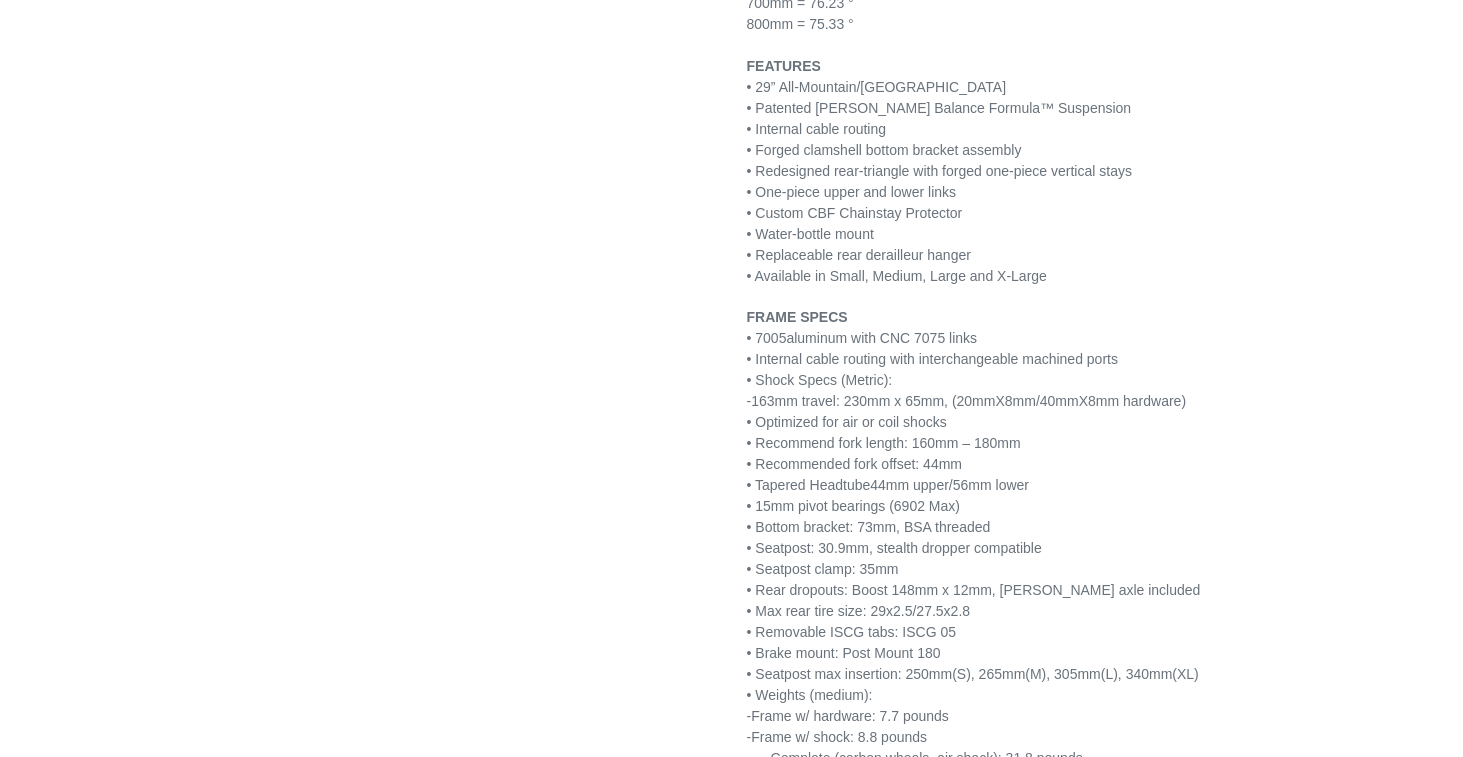 click on "• Recommend fork length: 160mm – 180mm" at bounding box center [884, 443] 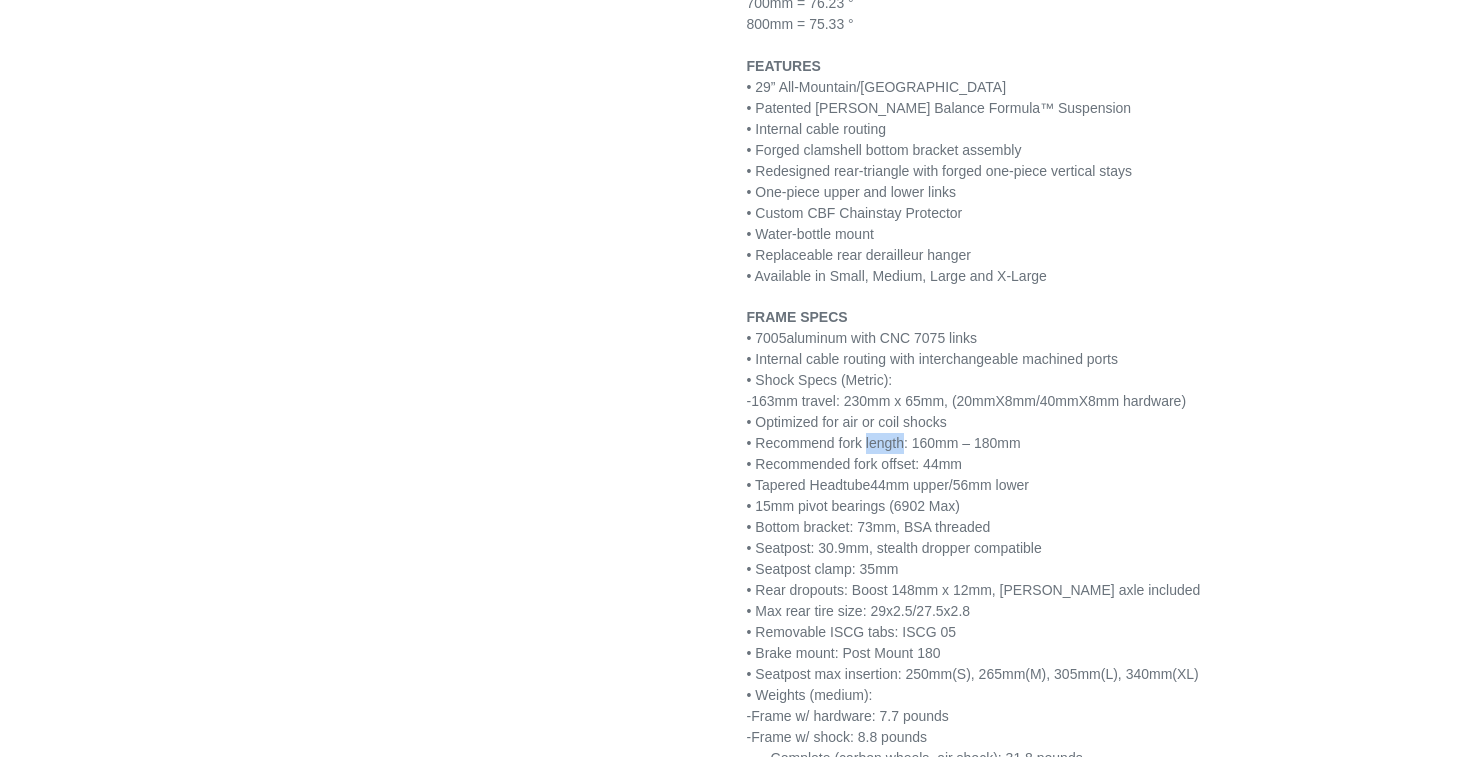 click on "• Recommend fork length: 160mm – 180mm" at bounding box center (884, 443) 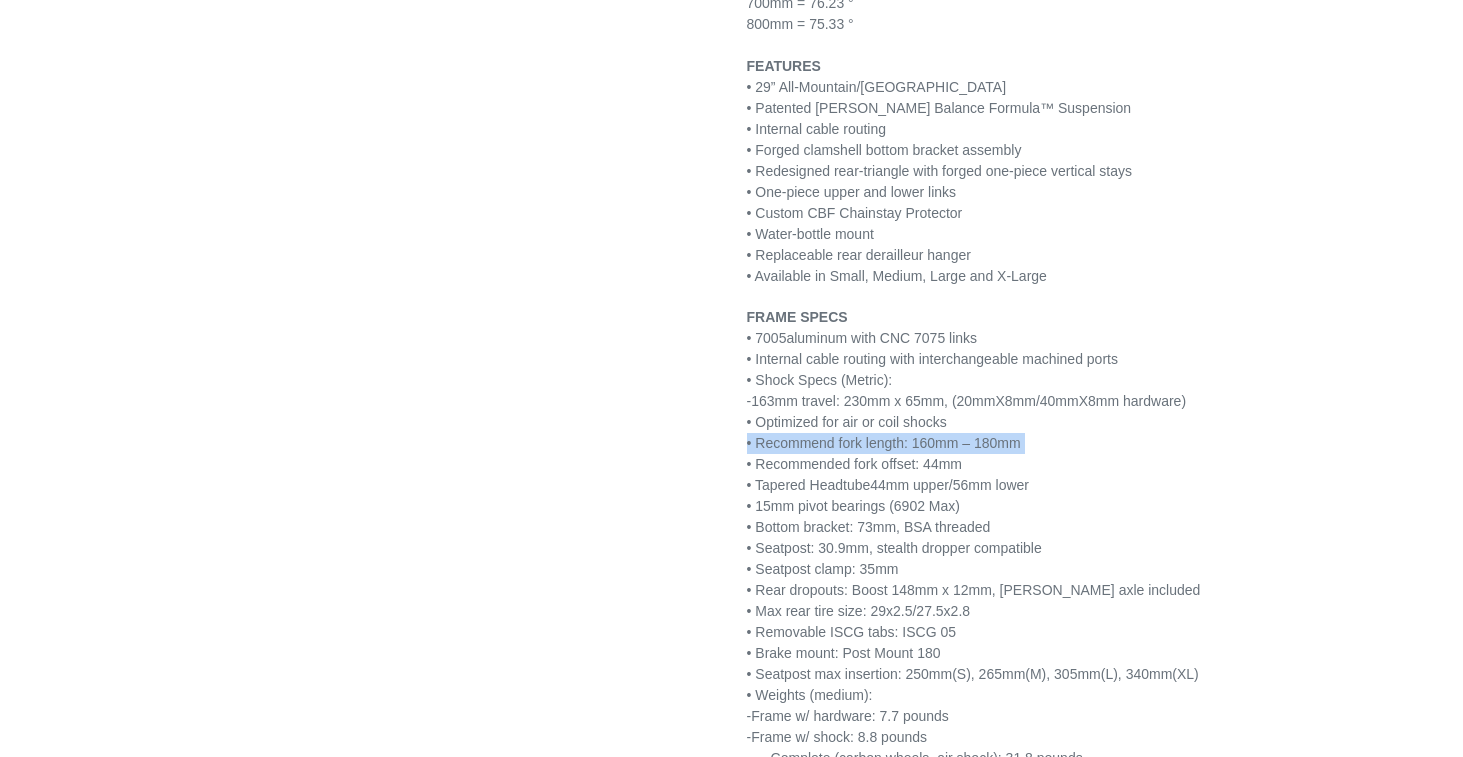 click on "• Recommend fork length: 160mm – 180mm" at bounding box center [884, 443] 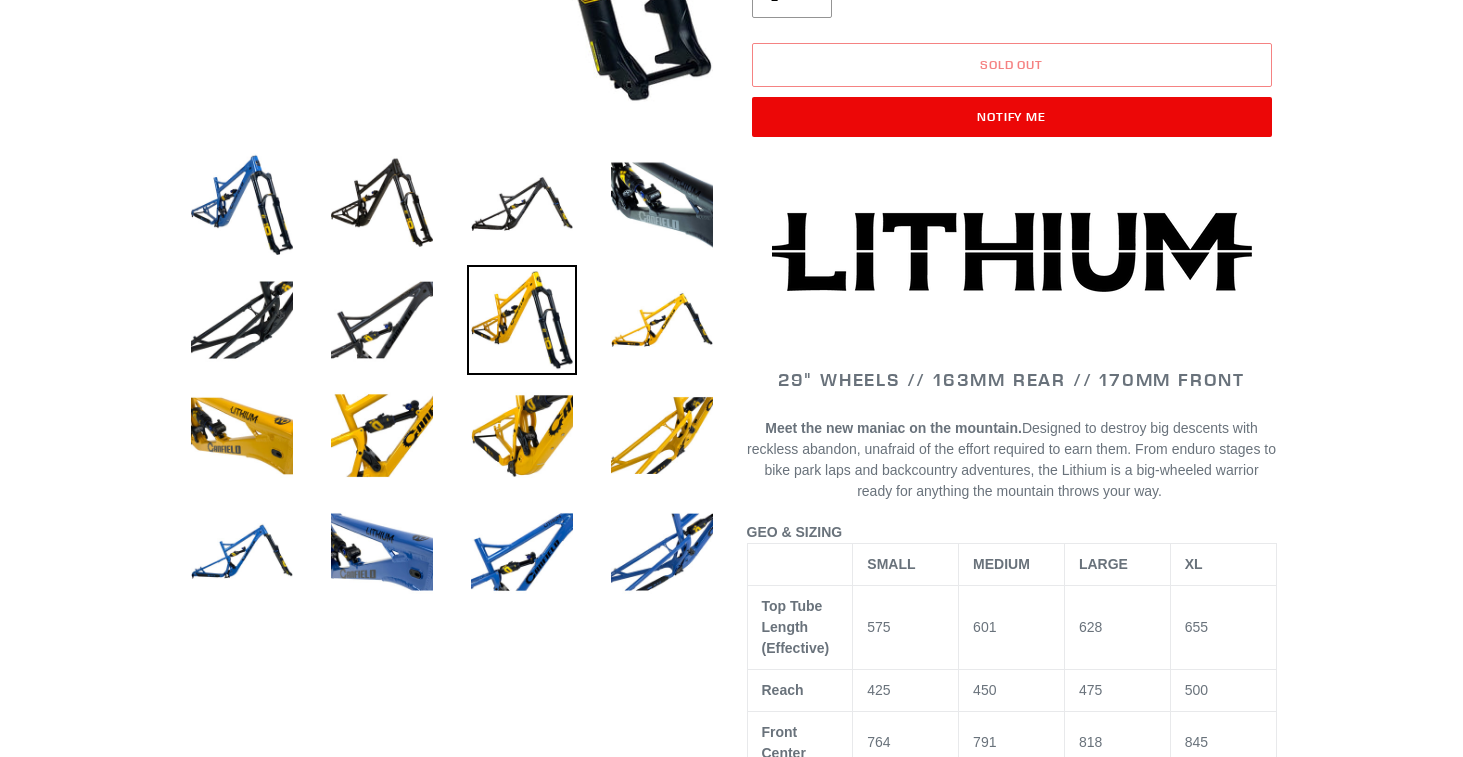 scroll, scrollTop: 386, scrollLeft: 0, axis: vertical 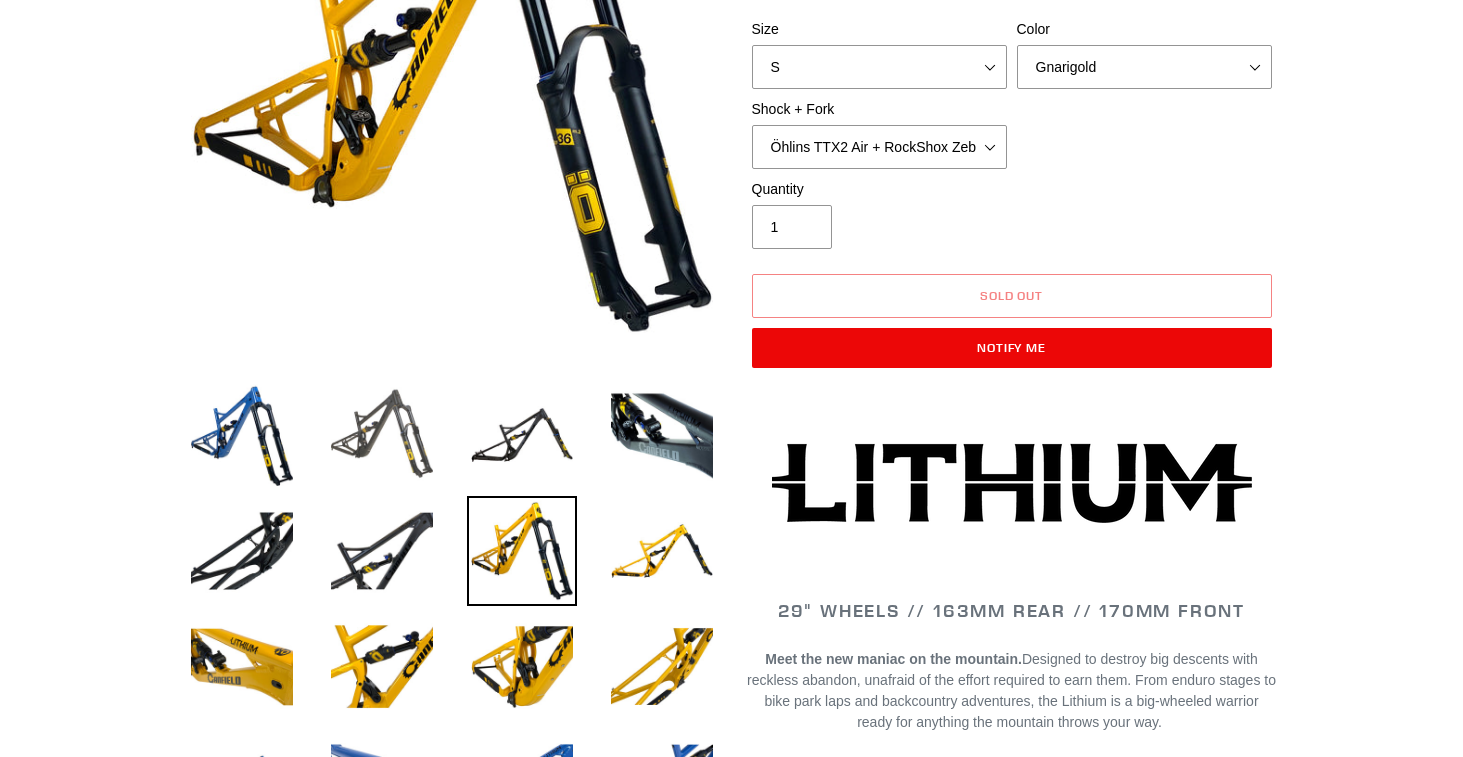 click at bounding box center [382, 435] 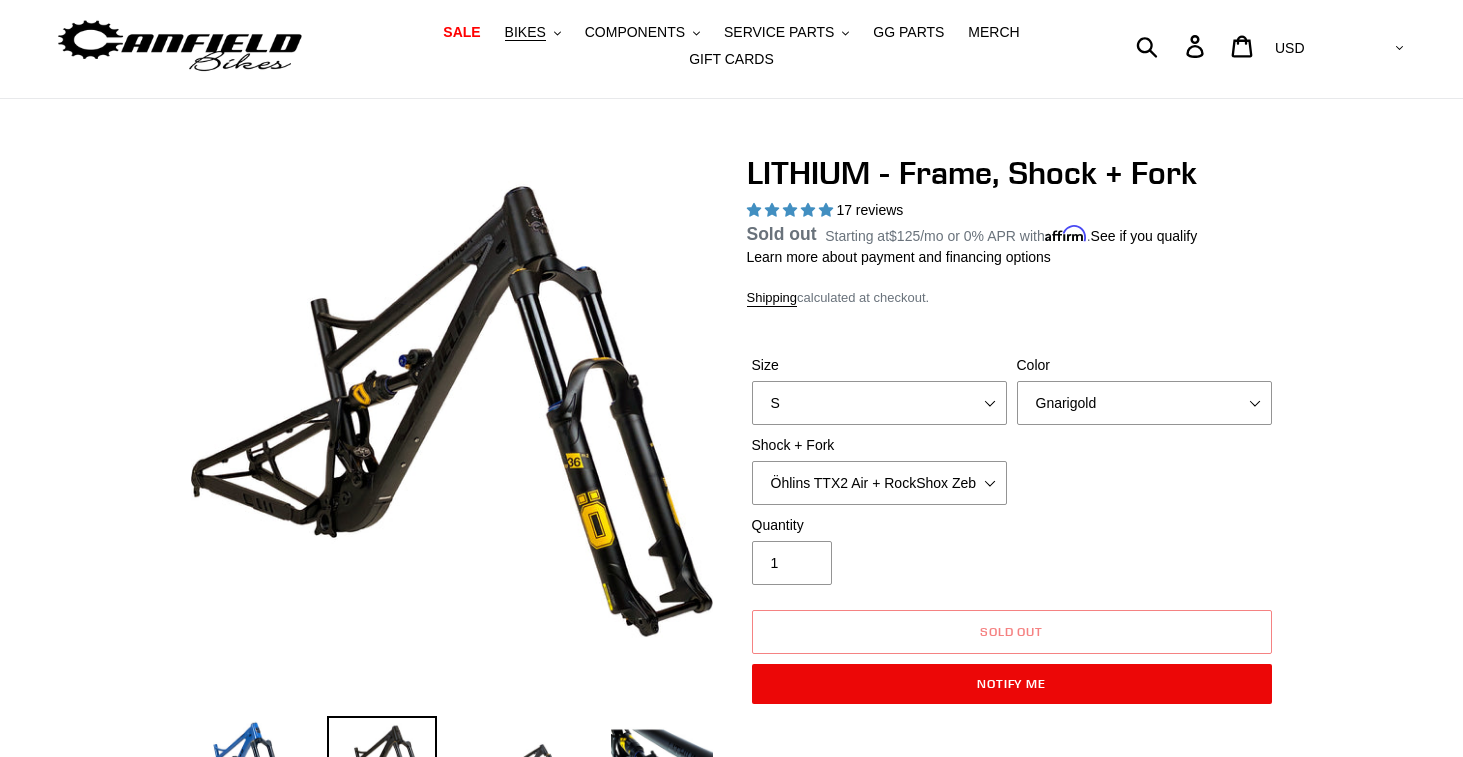 scroll, scrollTop: 56, scrollLeft: 0, axis: vertical 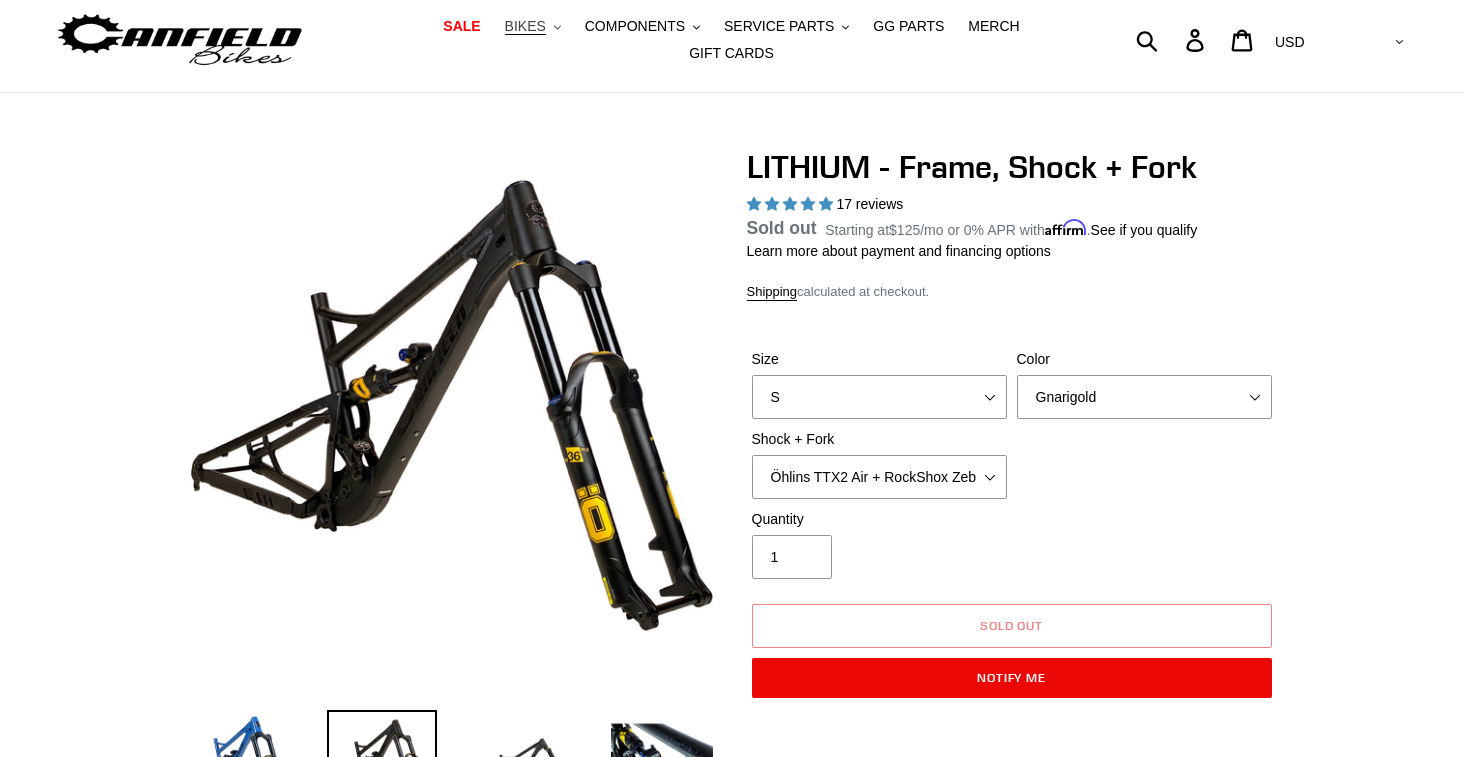 click on "BIKES" at bounding box center [525, 26] 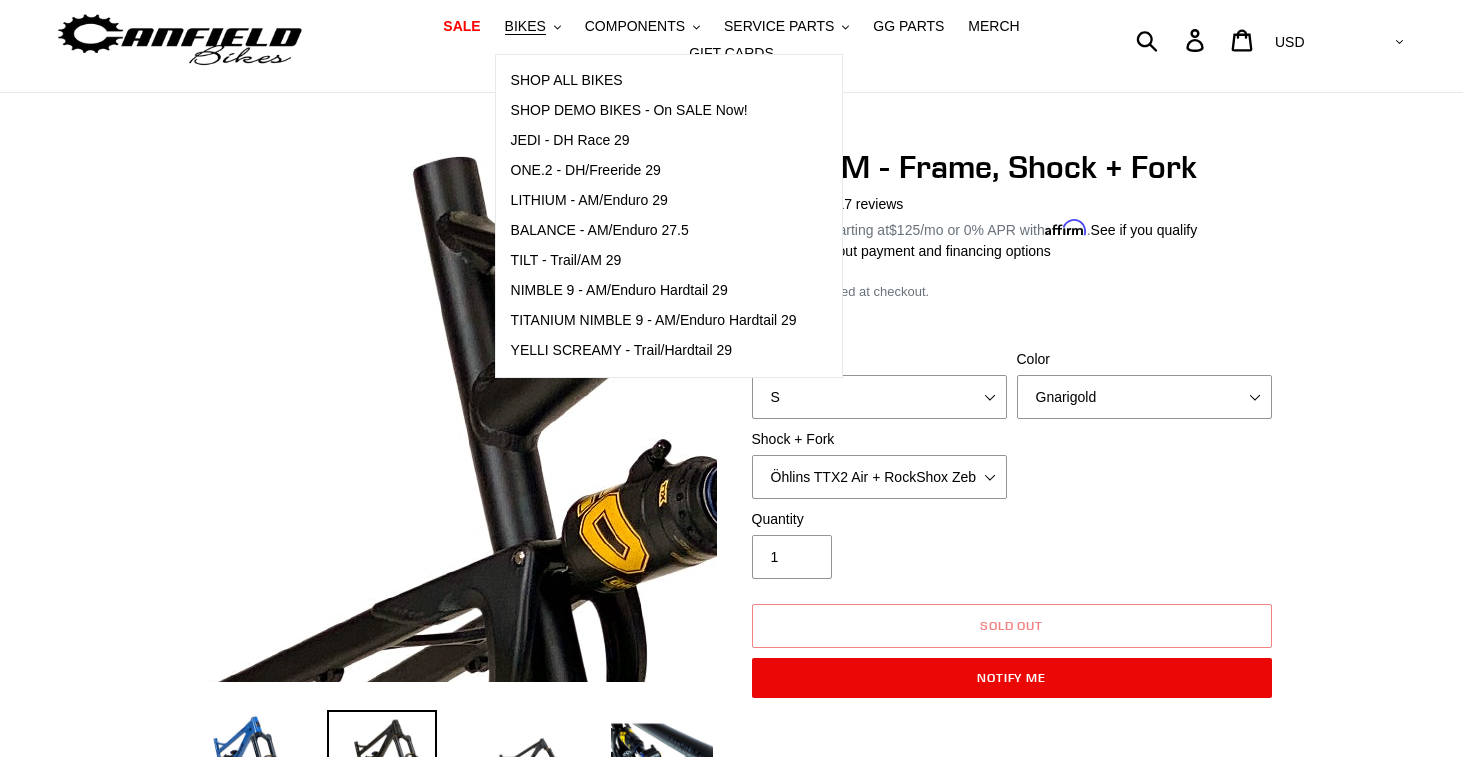 click at bounding box center [968, 630] 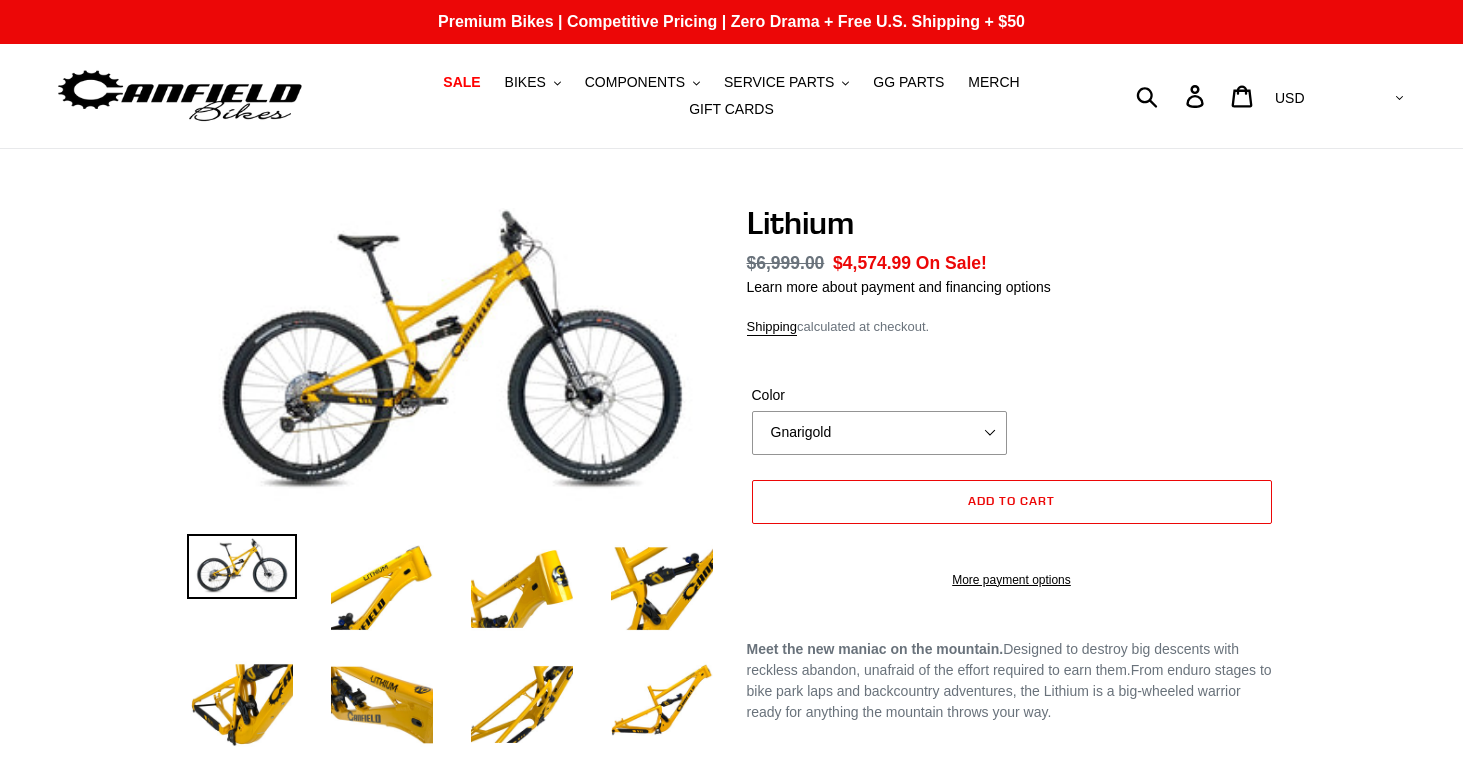 scroll, scrollTop: 0, scrollLeft: 0, axis: both 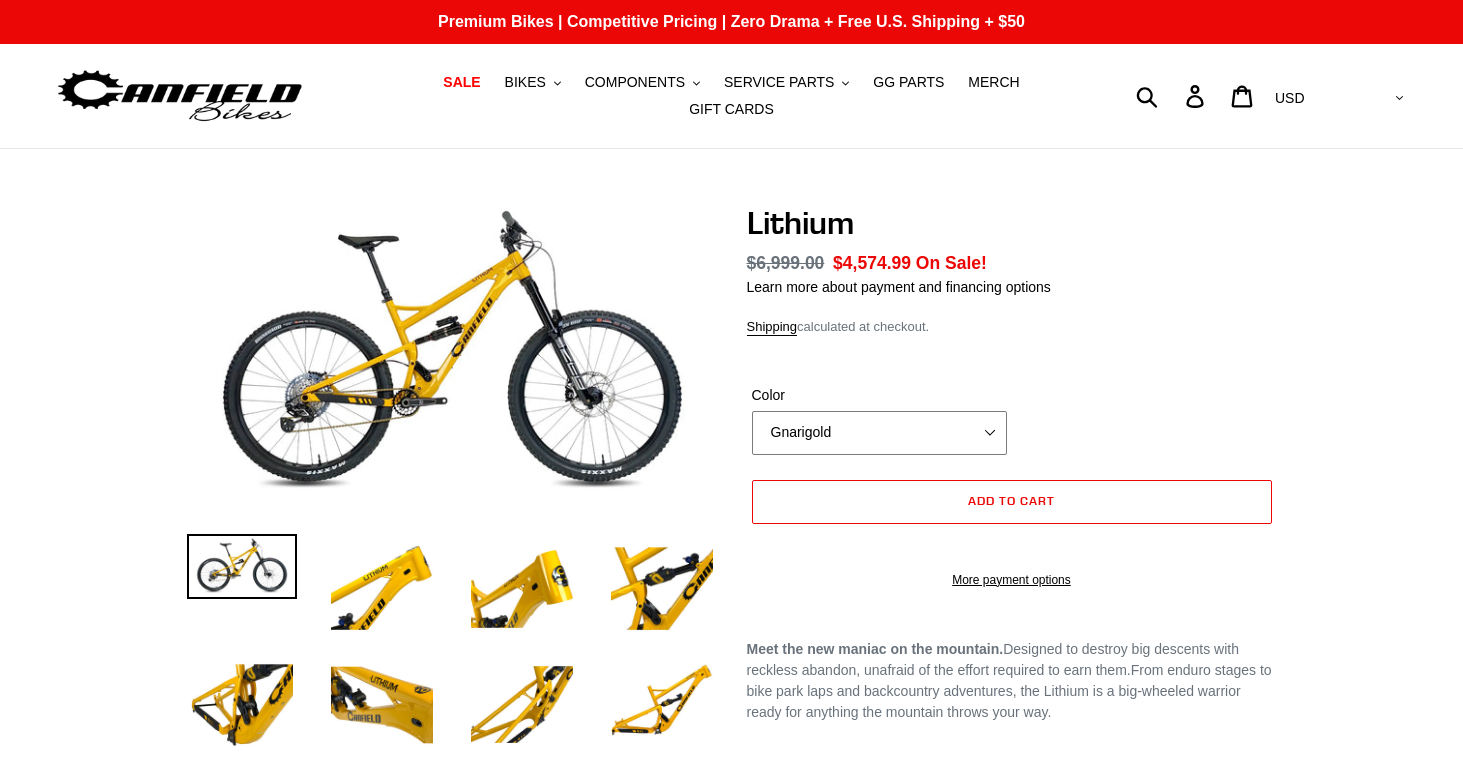 click on "Gnarigold
Blue Velvet
Stealth Black" at bounding box center [879, 433] 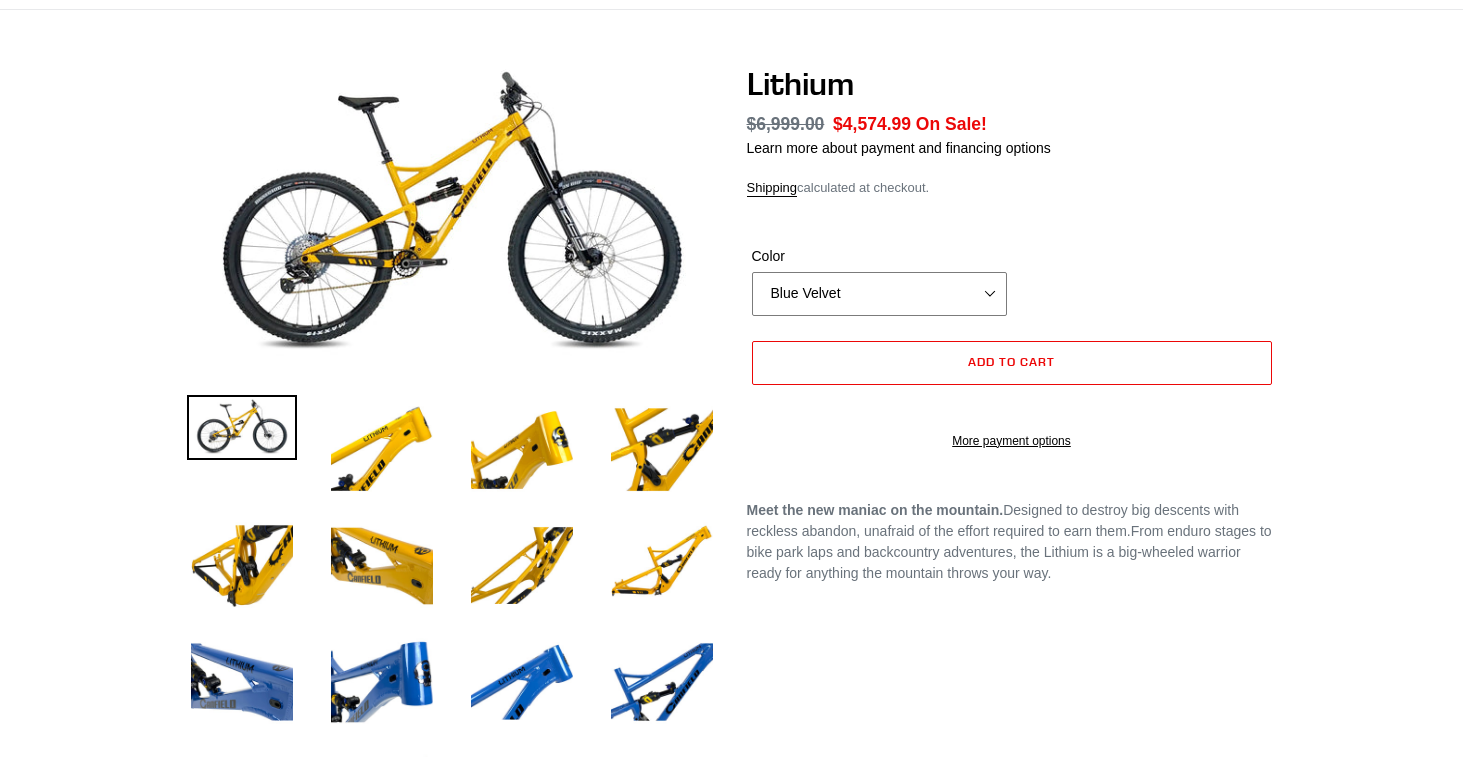 scroll, scrollTop: 136, scrollLeft: 0, axis: vertical 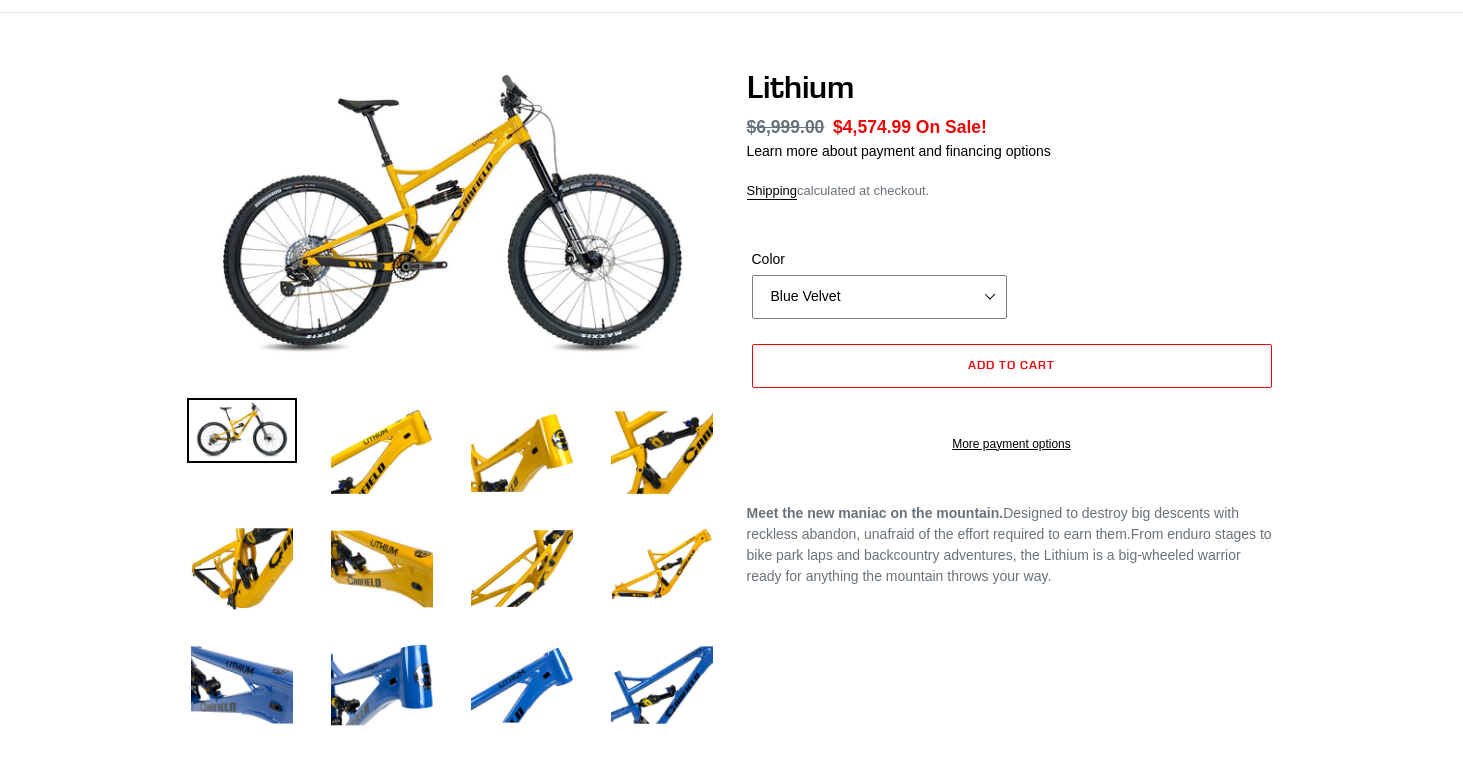 click on "Gnarigold
Blue Velvet
Stealth Black" at bounding box center (879, 297) 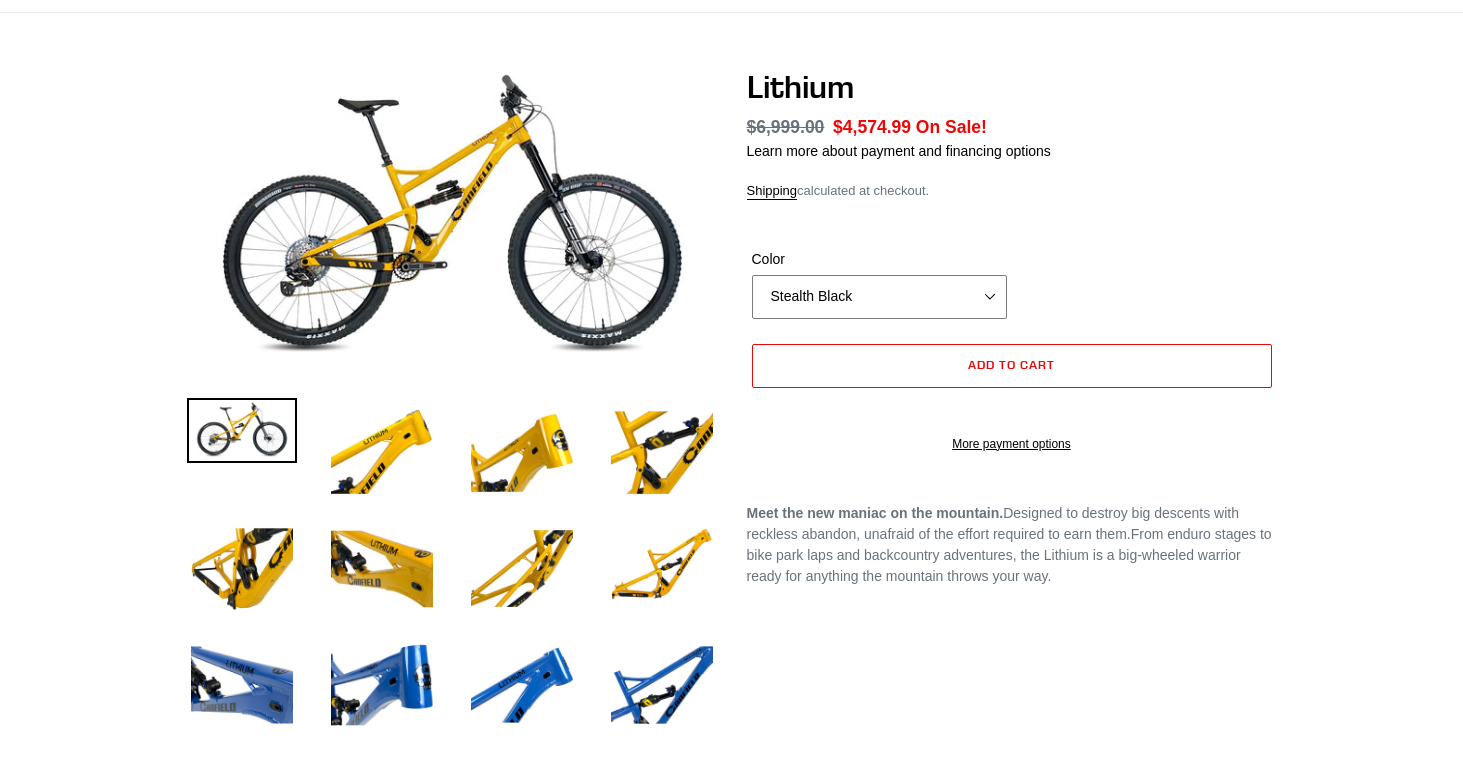click on "Gnarigold
Blue Velvet
Stealth Black" at bounding box center [879, 297] 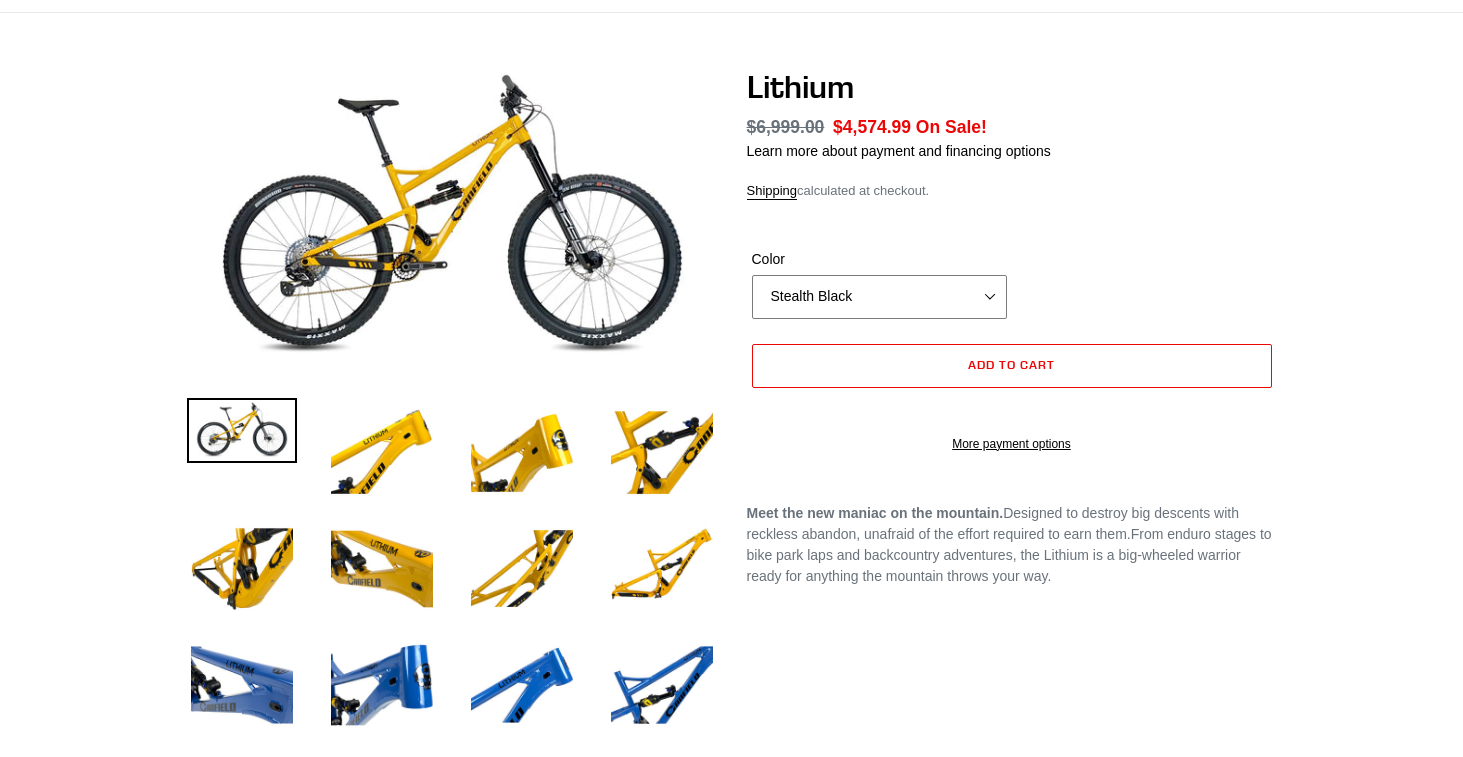 select on "Blue Velvet" 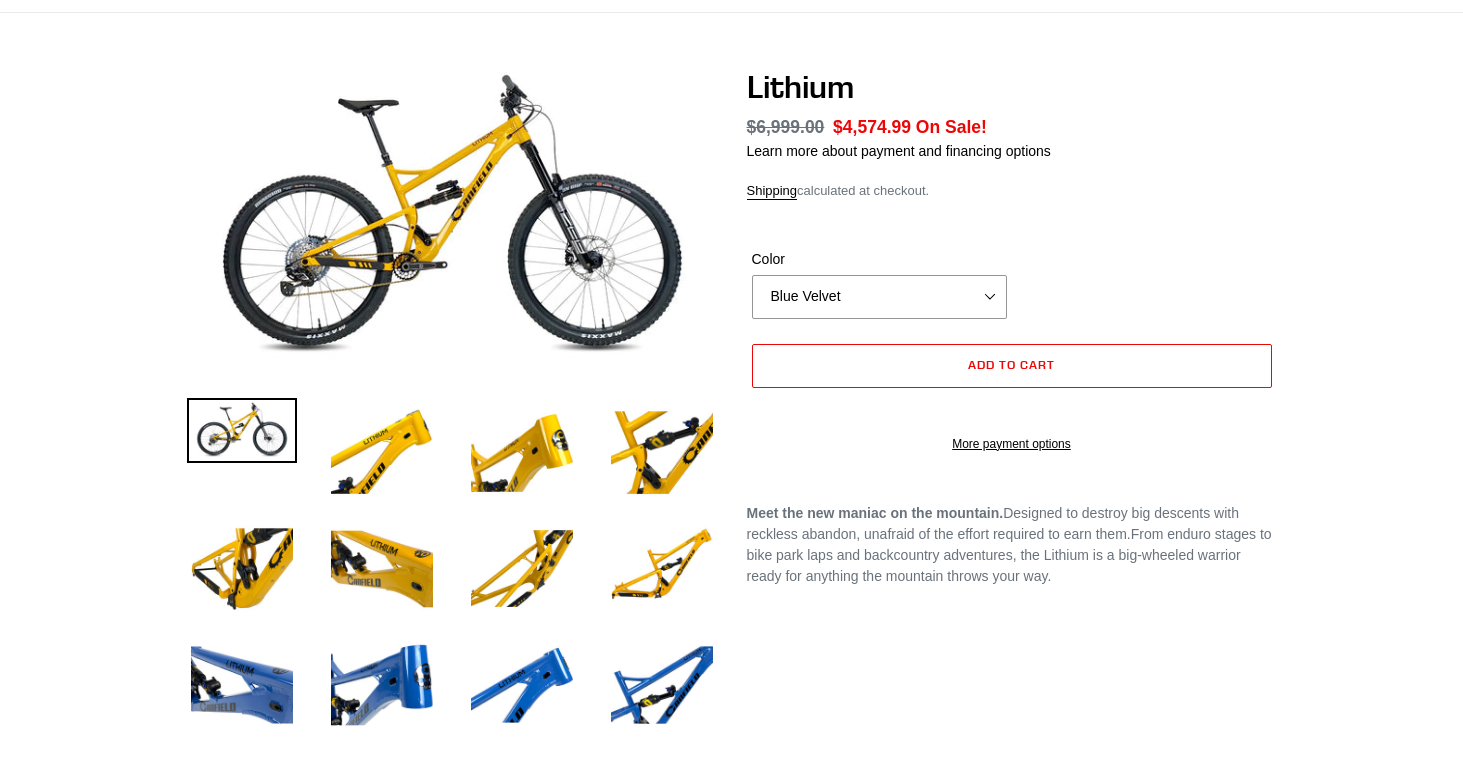 click on "Color
Gnarigold
Blue Velvet
Stealth Black" at bounding box center [1012, 289] 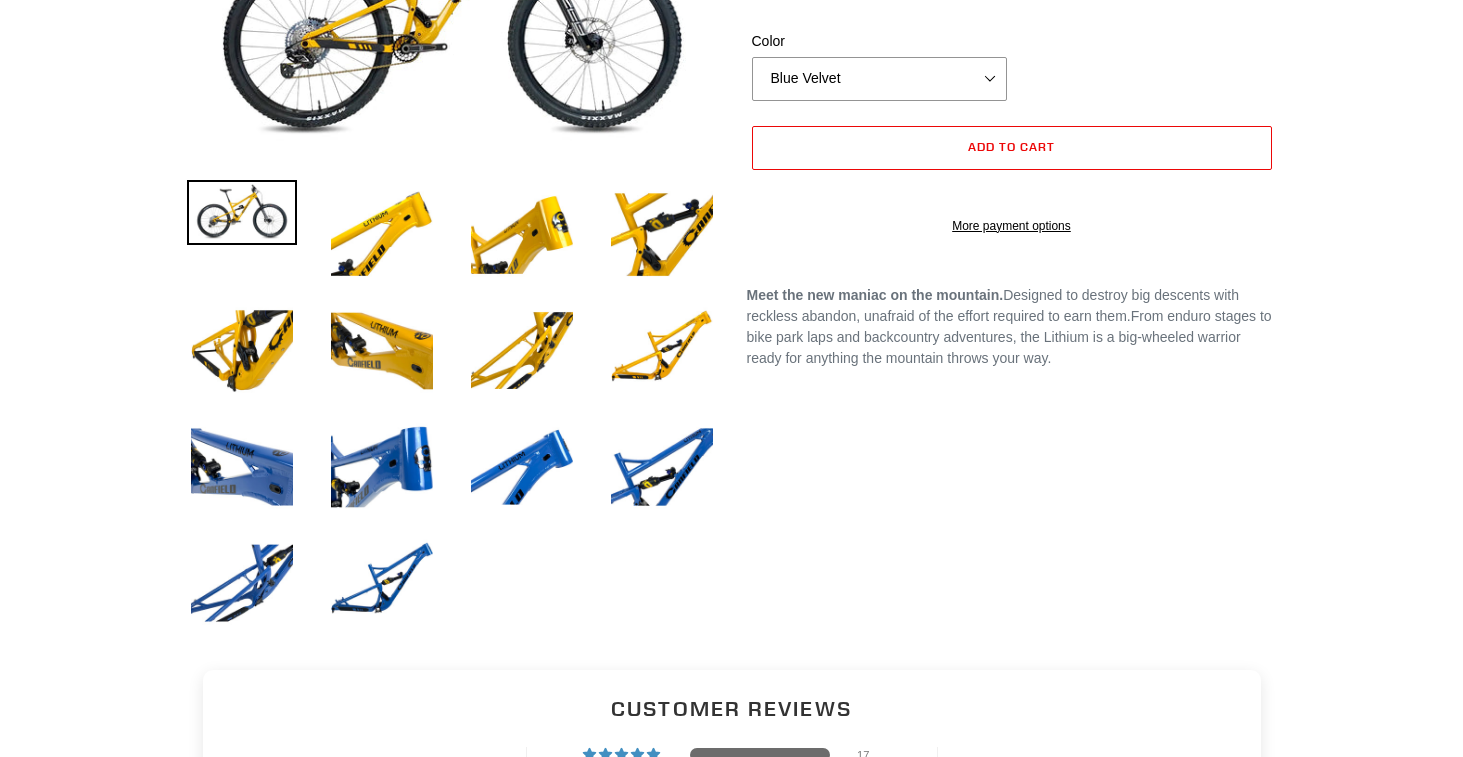 scroll, scrollTop: 356, scrollLeft: 0, axis: vertical 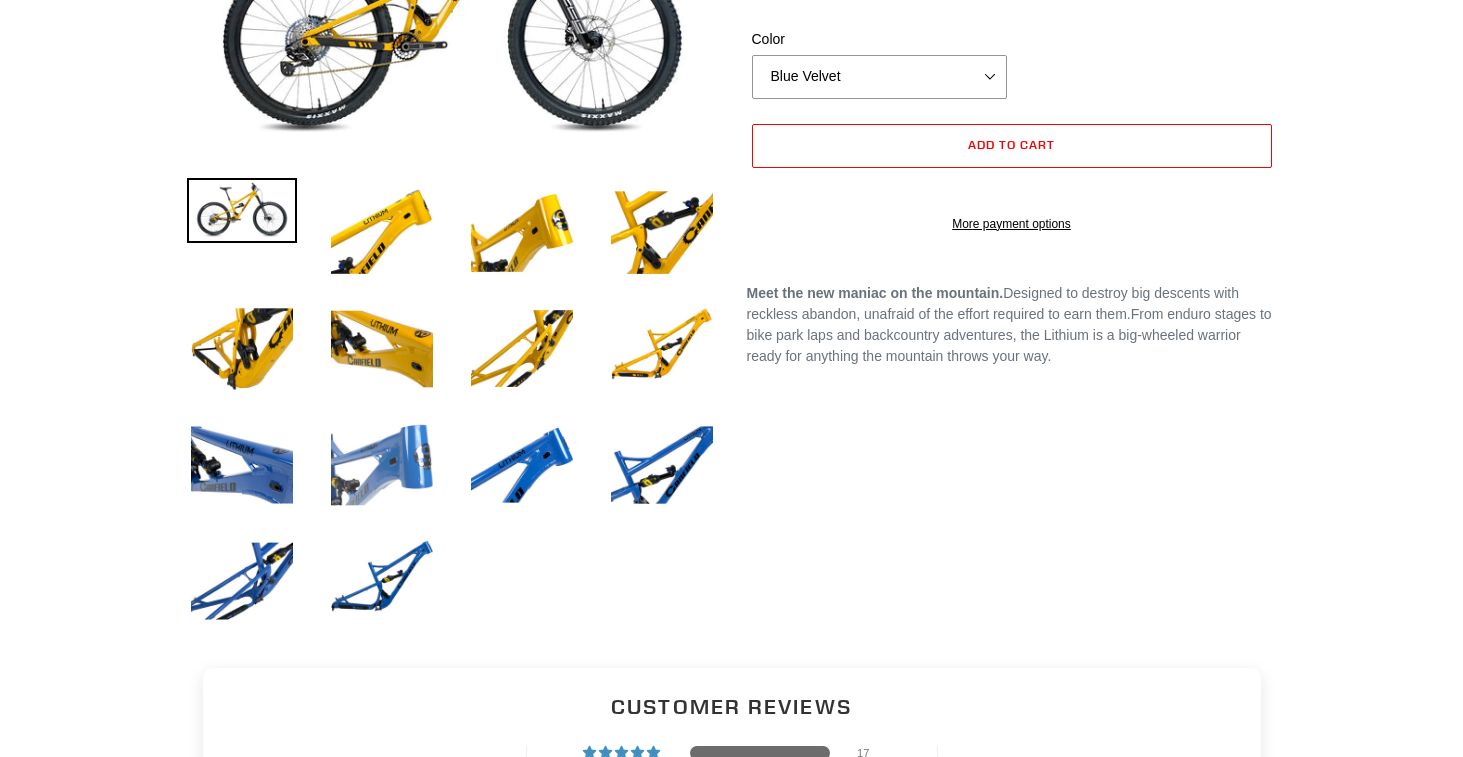 click at bounding box center (382, 465) 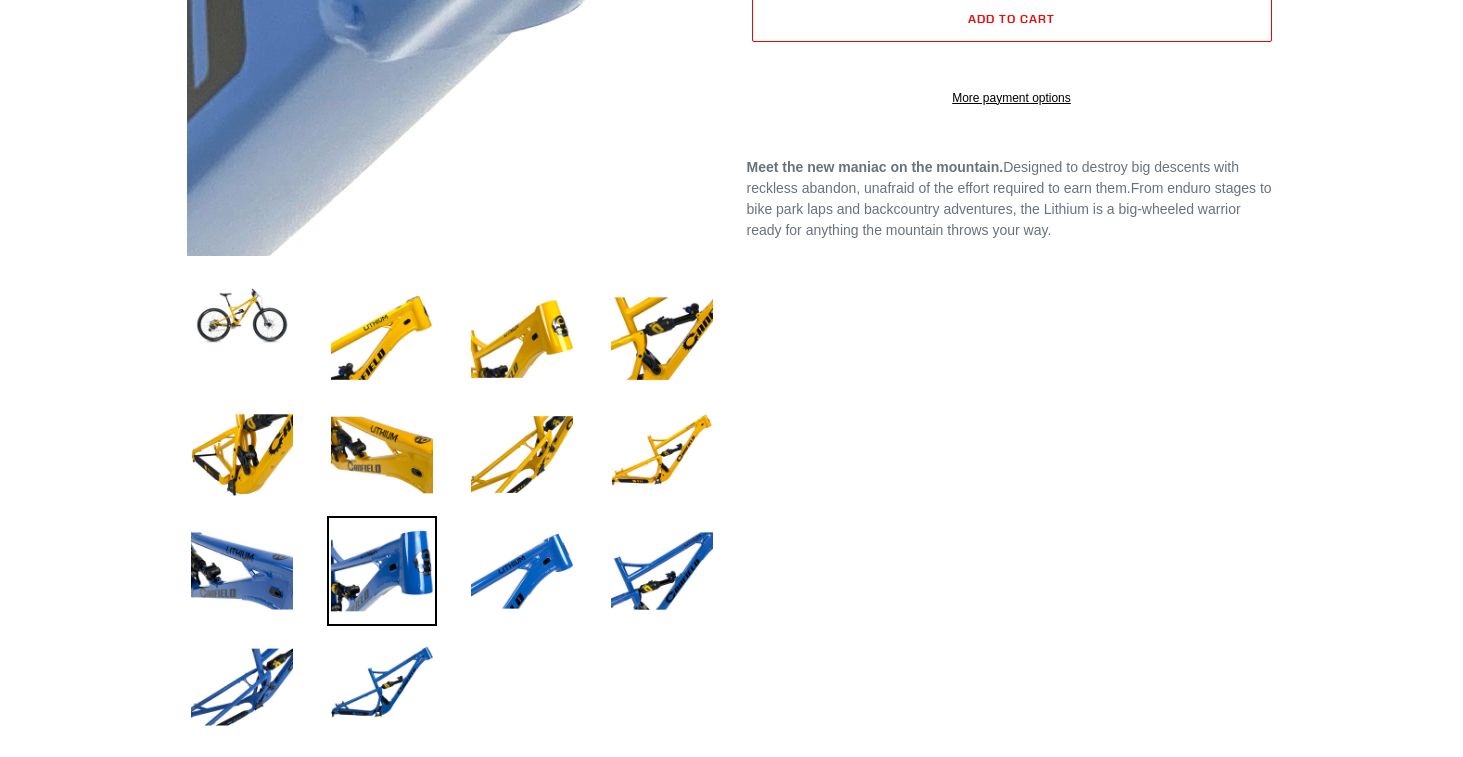 scroll, scrollTop: 558, scrollLeft: 0, axis: vertical 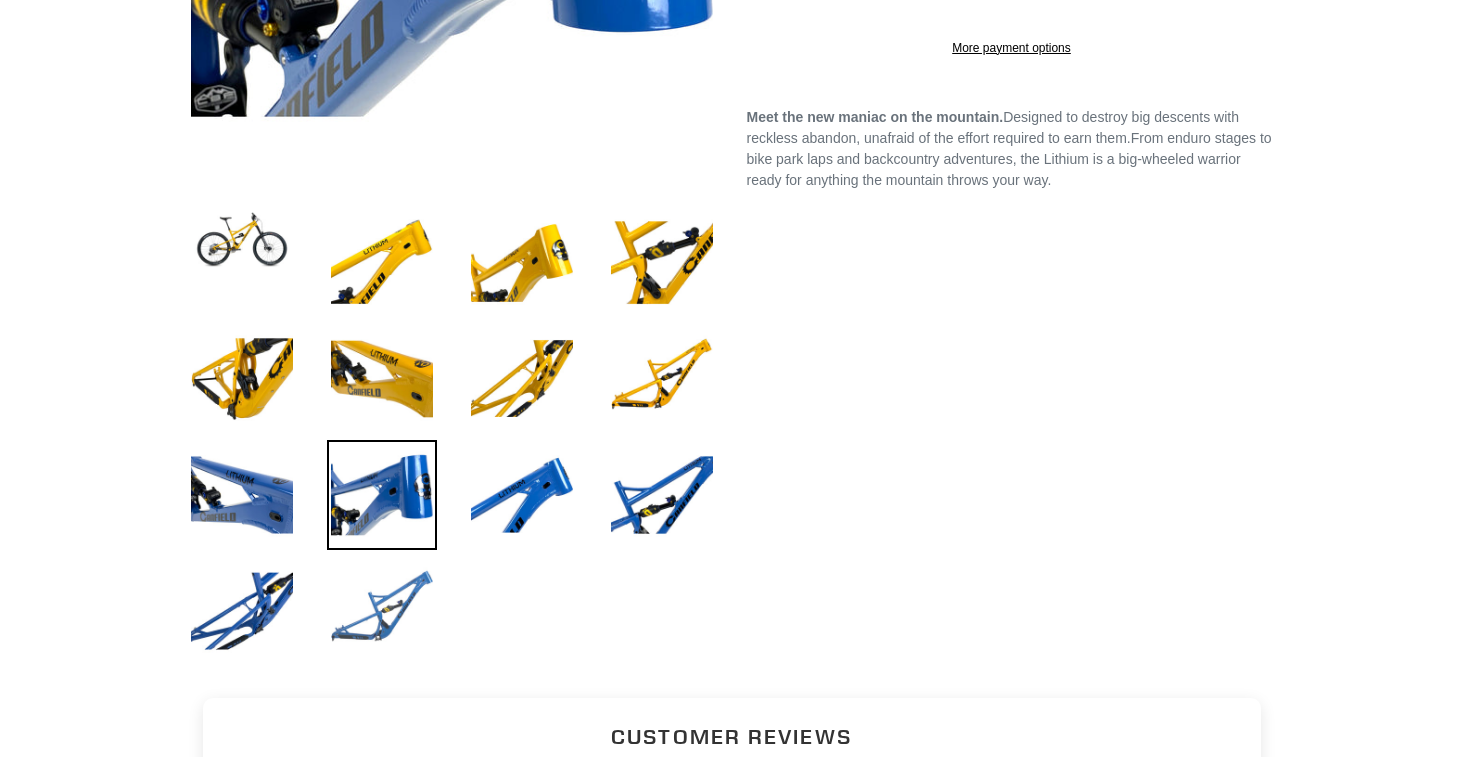 click at bounding box center (382, 611) 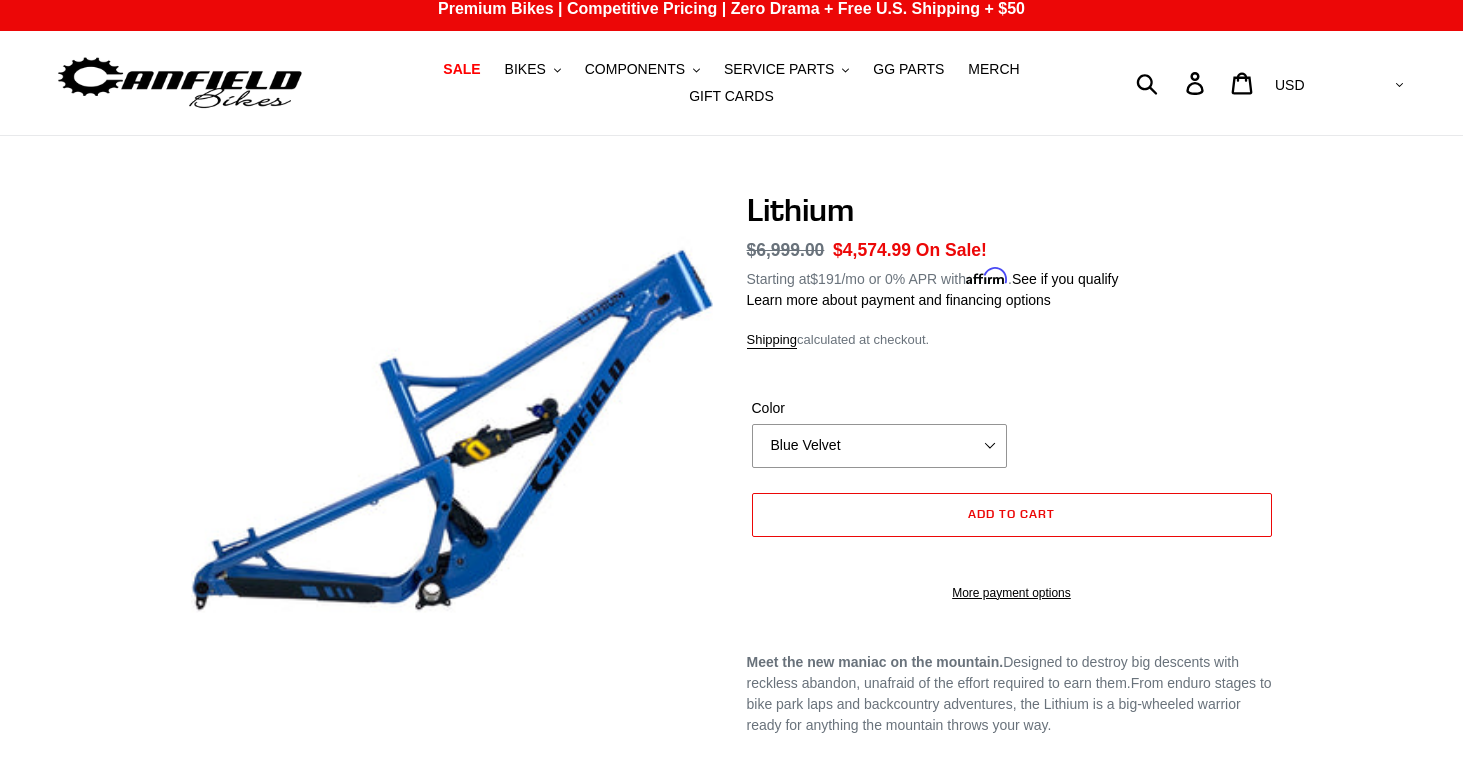 scroll, scrollTop: 0, scrollLeft: 0, axis: both 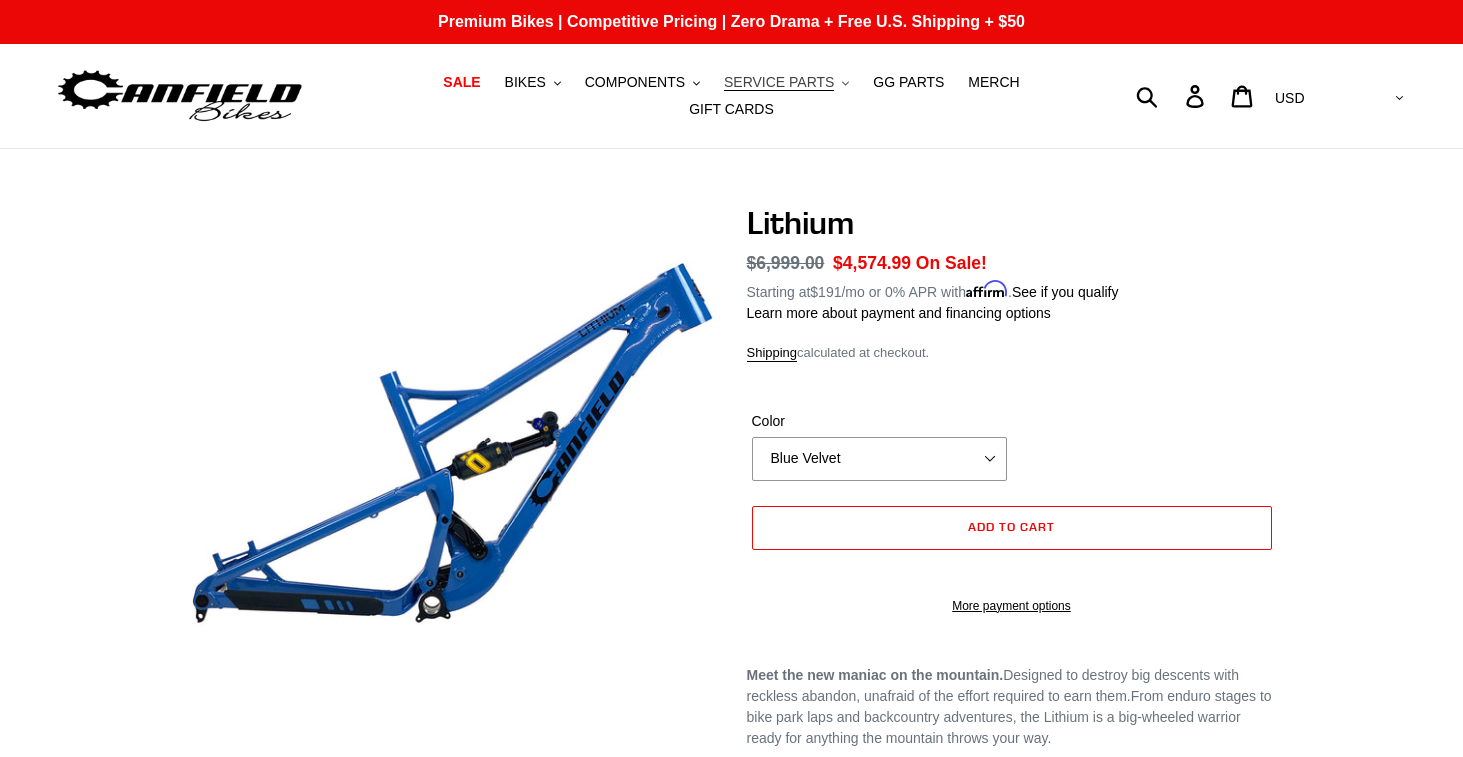click on "SERVICE PARTS" at bounding box center [779, 82] 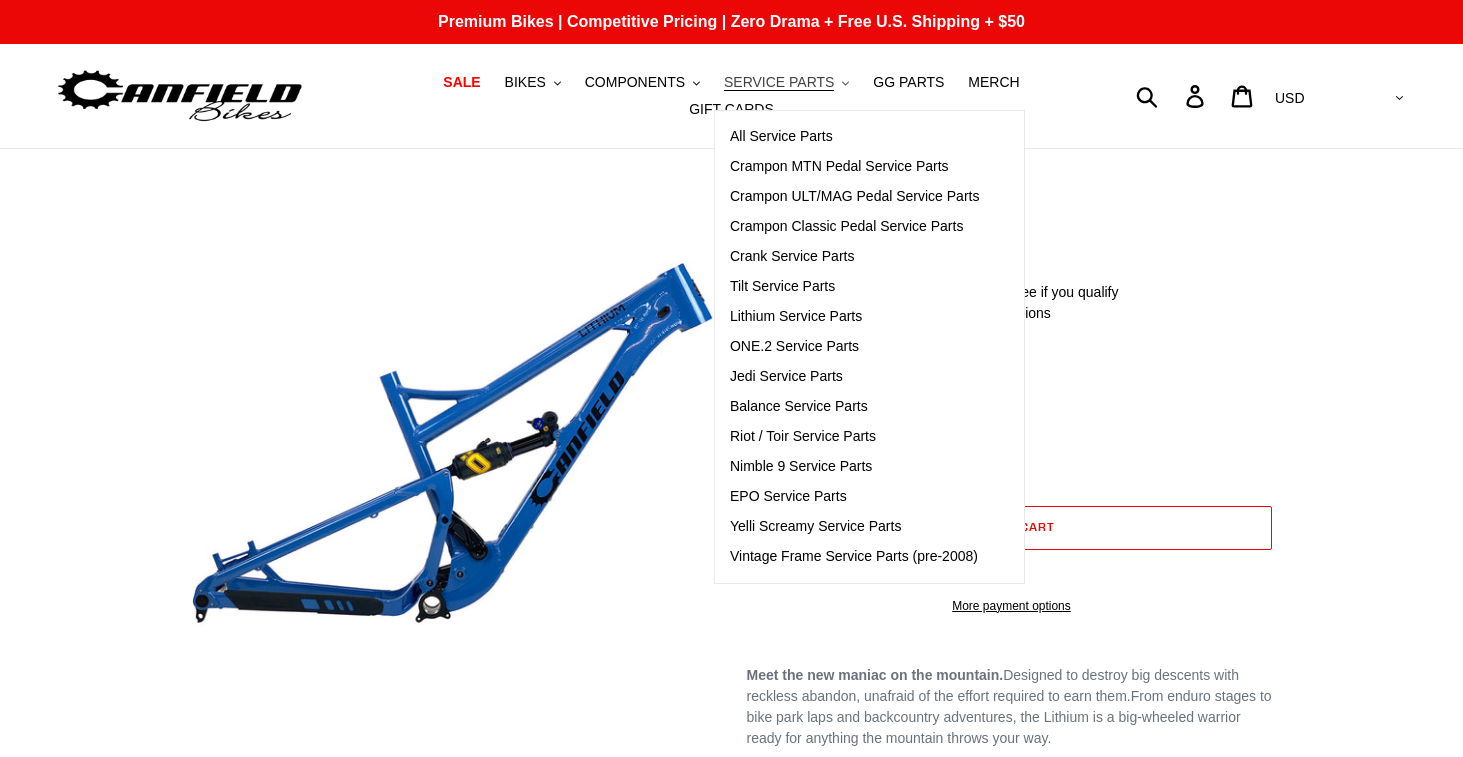 click on "SERVICE PARTS" at bounding box center (779, 82) 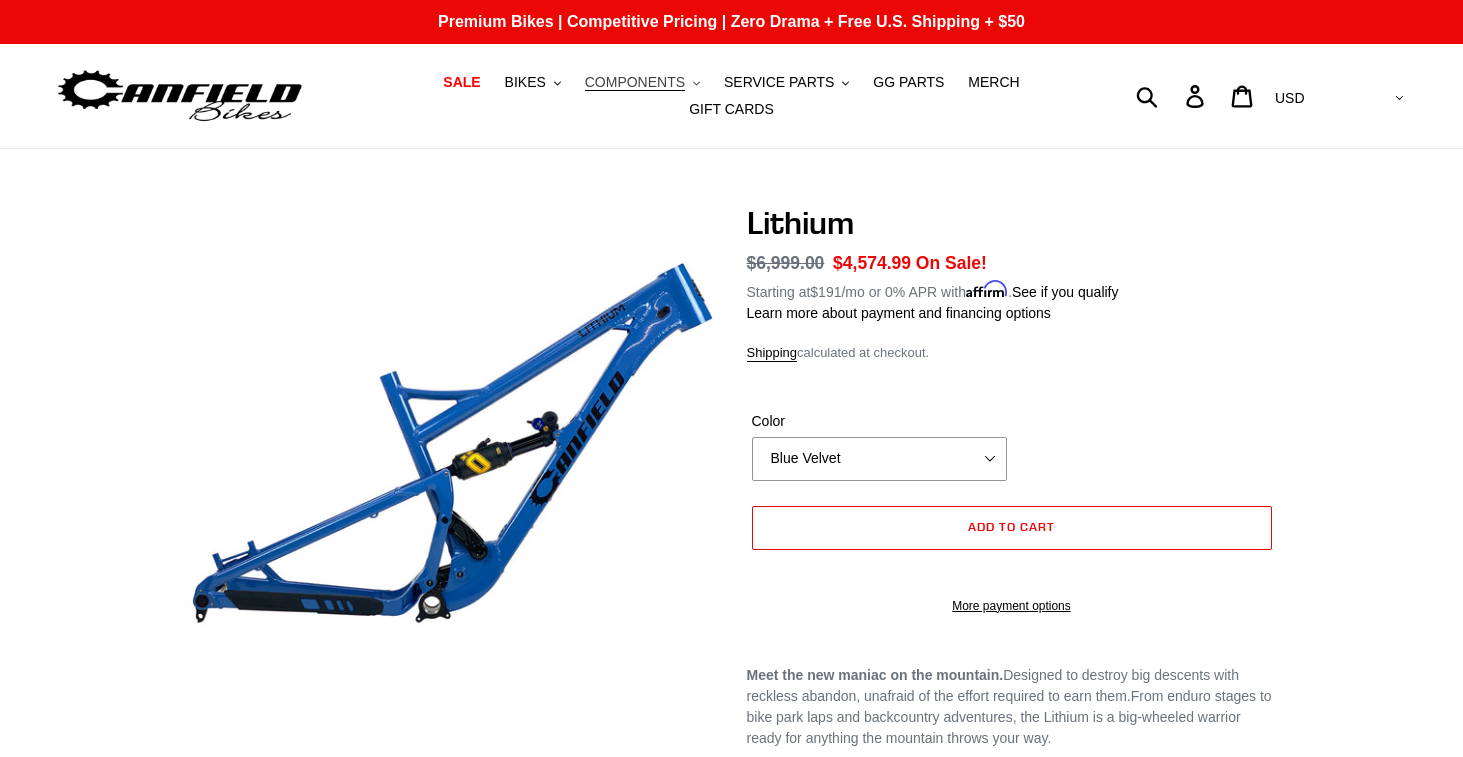 click on "COMPONENTS" at bounding box center [635, 82] 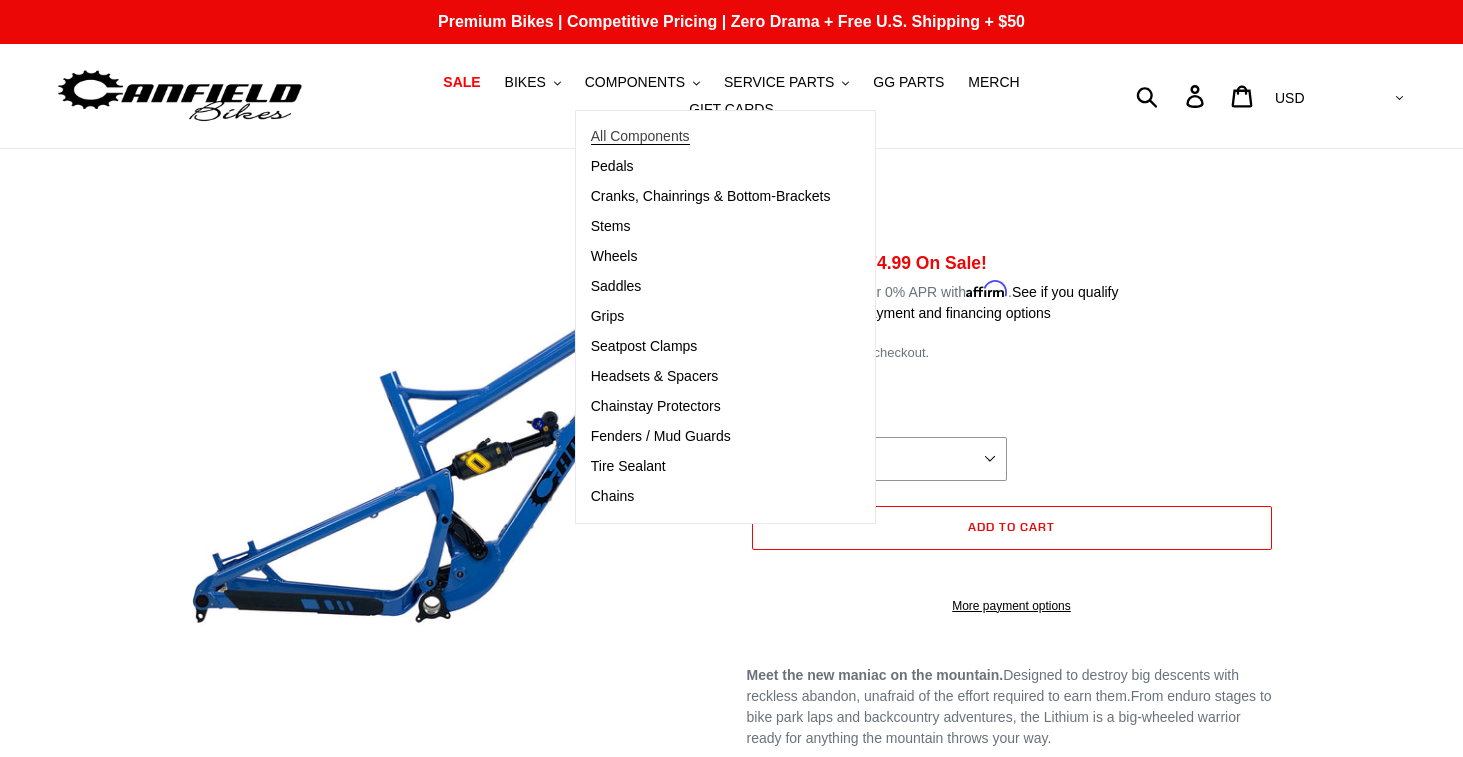click on "All Components" at bounding box center (640, 136) 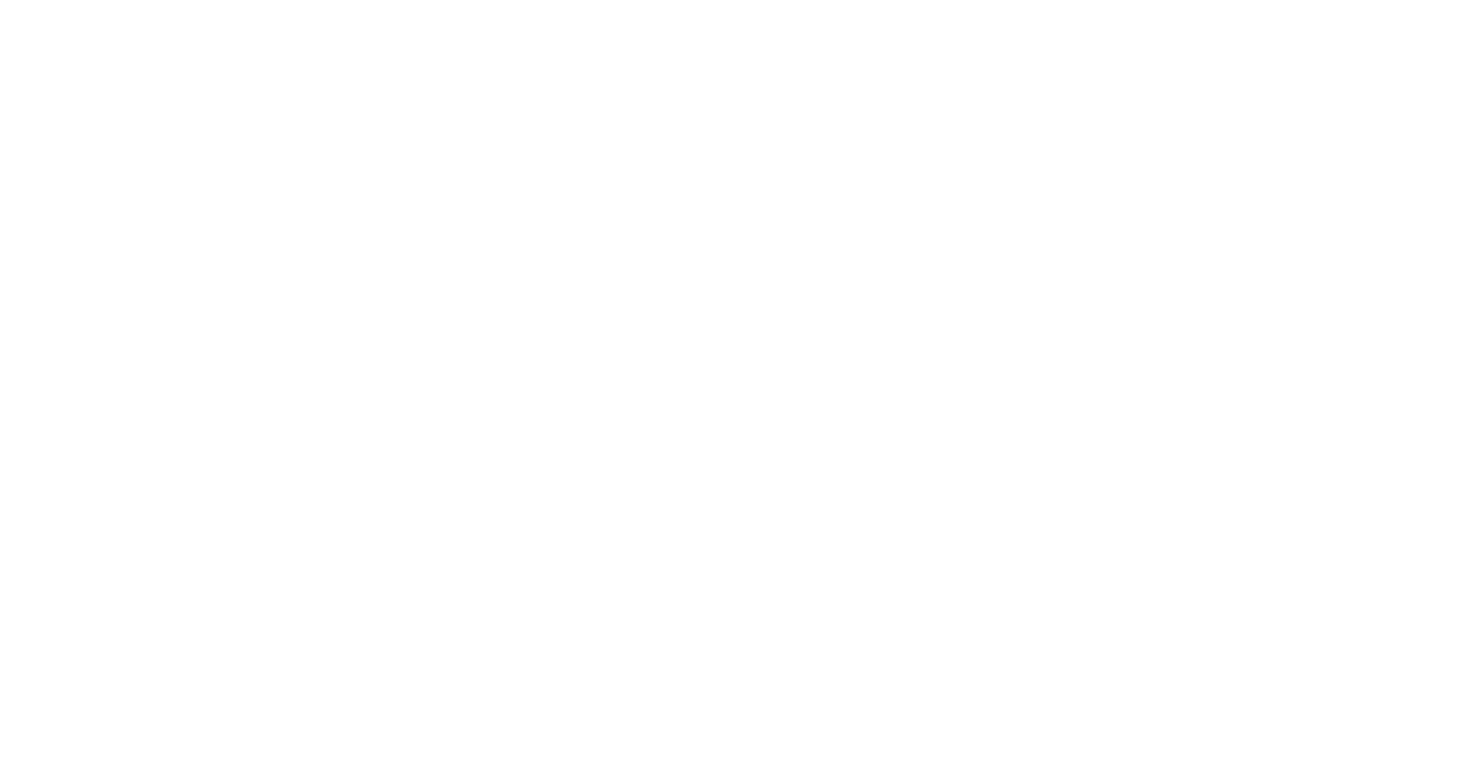 scroll, scrollTop: 0, scrollLeft: 0, axis: both 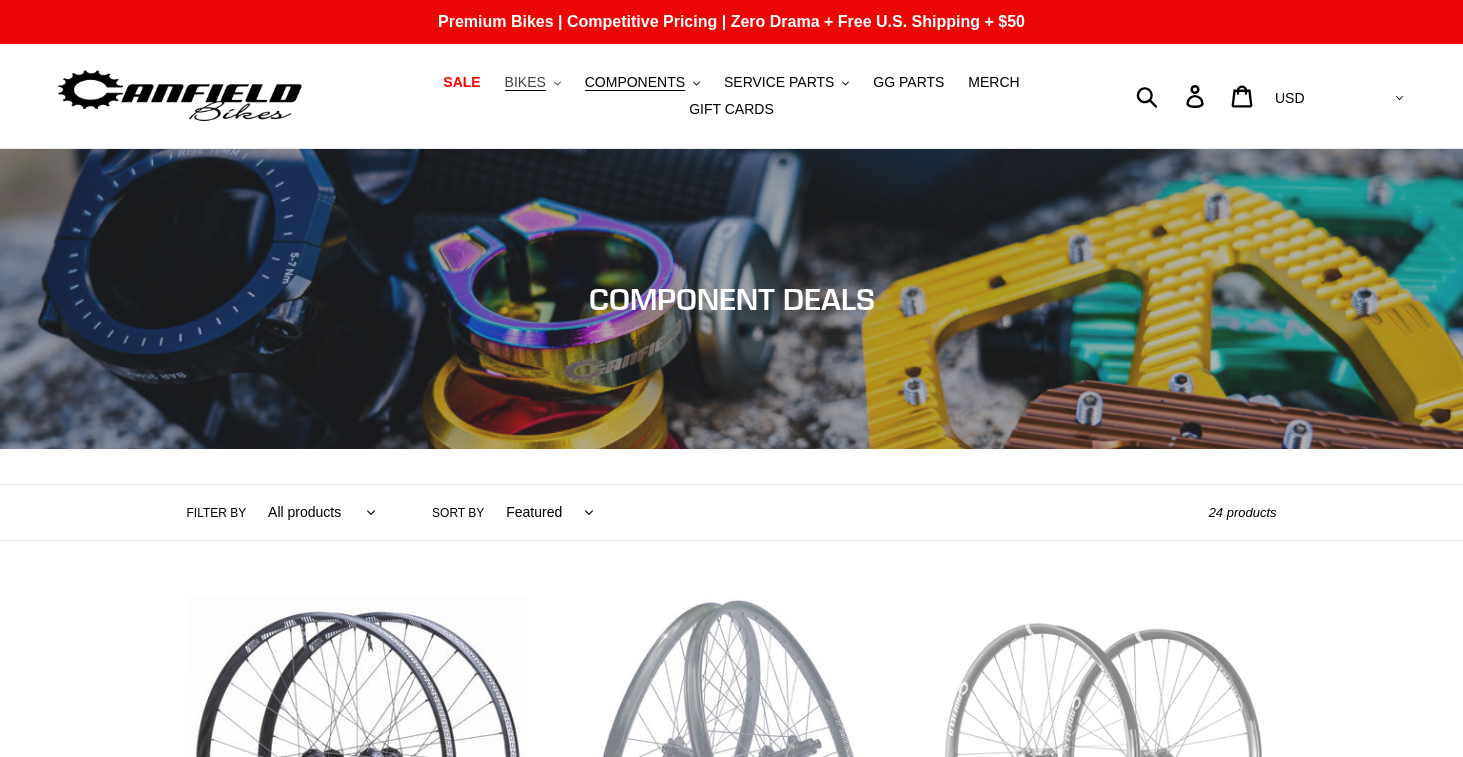 click on "BIKES" at bounding box center [525, 82] 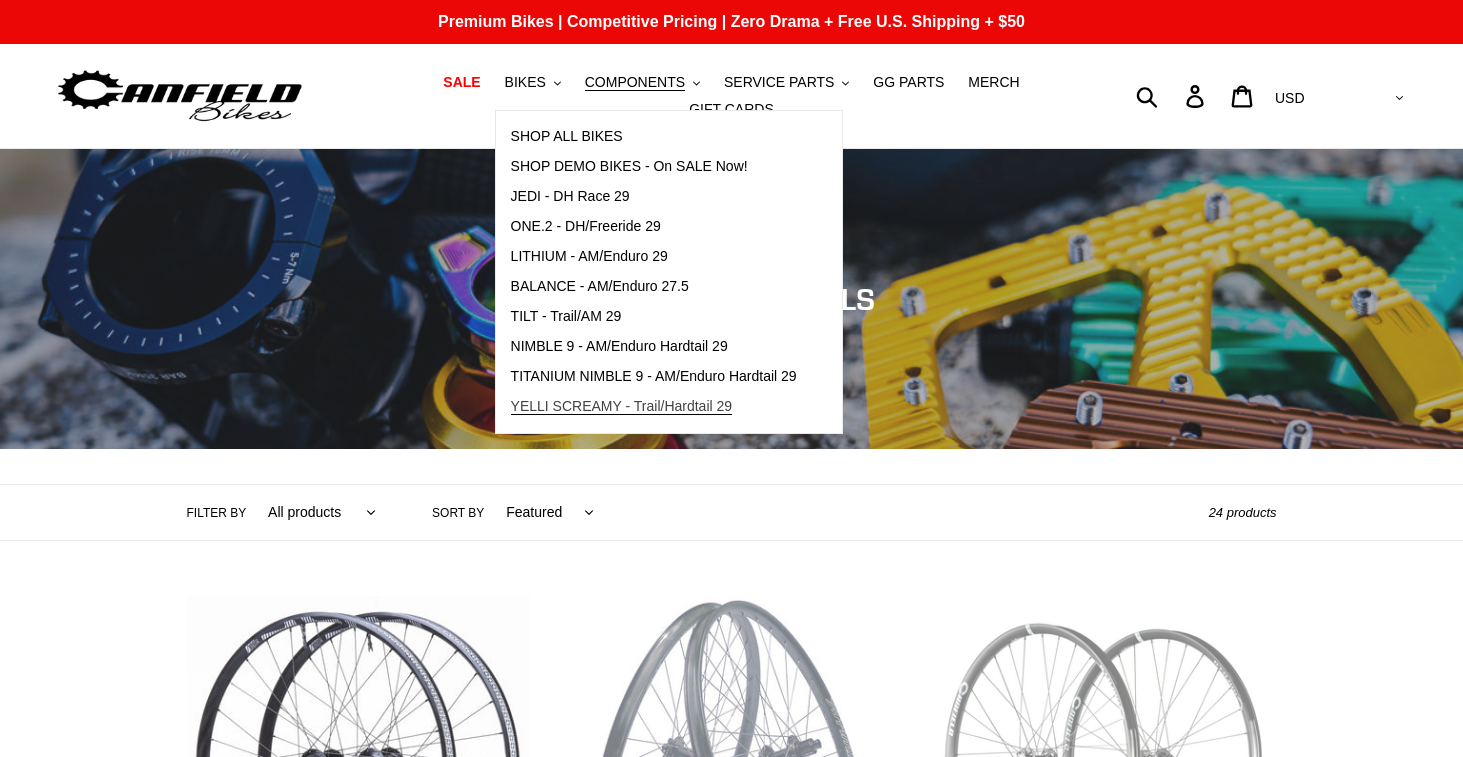 click on "YELLI SCREAMY - Trail/Hardtail 29" at bounding box center (622, 406) 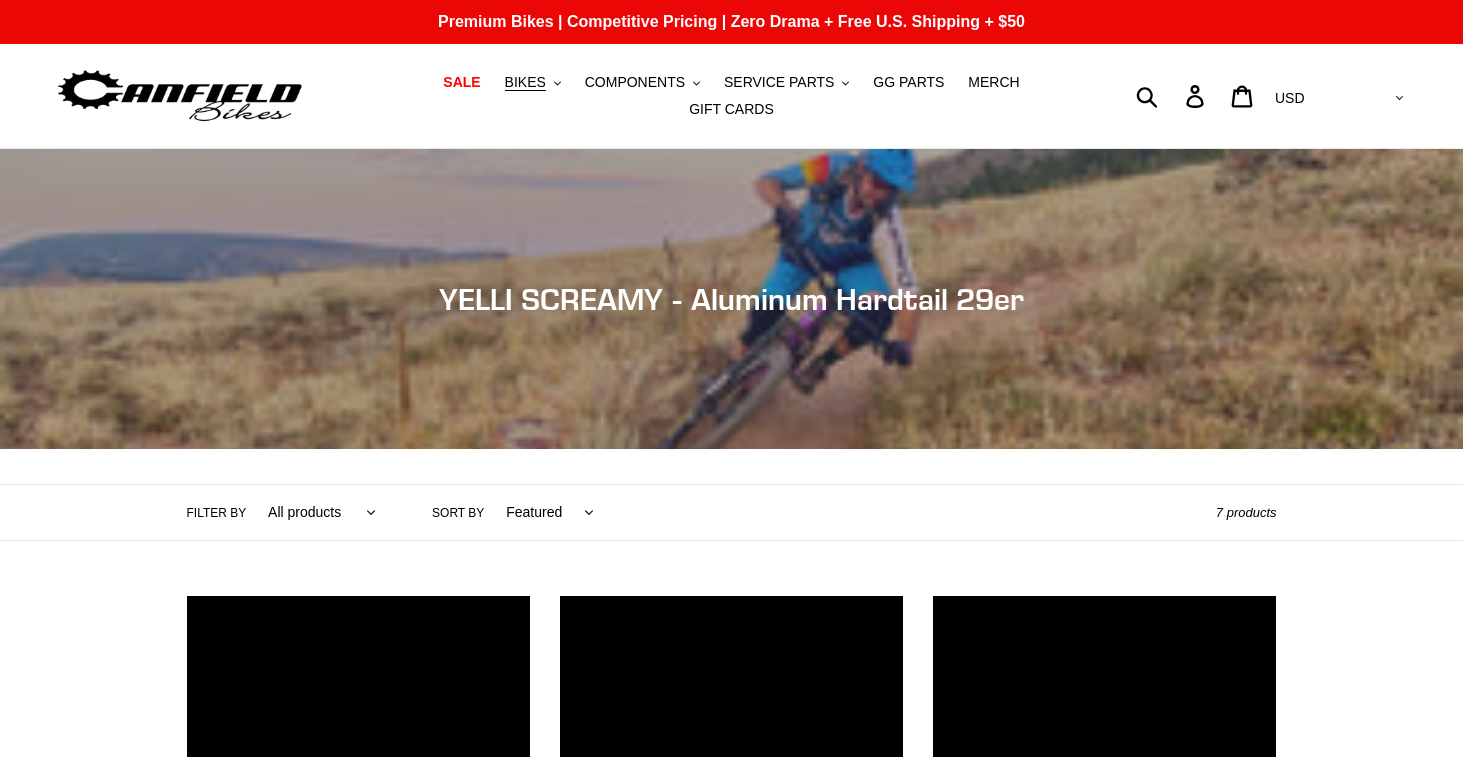scroll, scrollTop: 0, scrollLeft: 0, axis: both 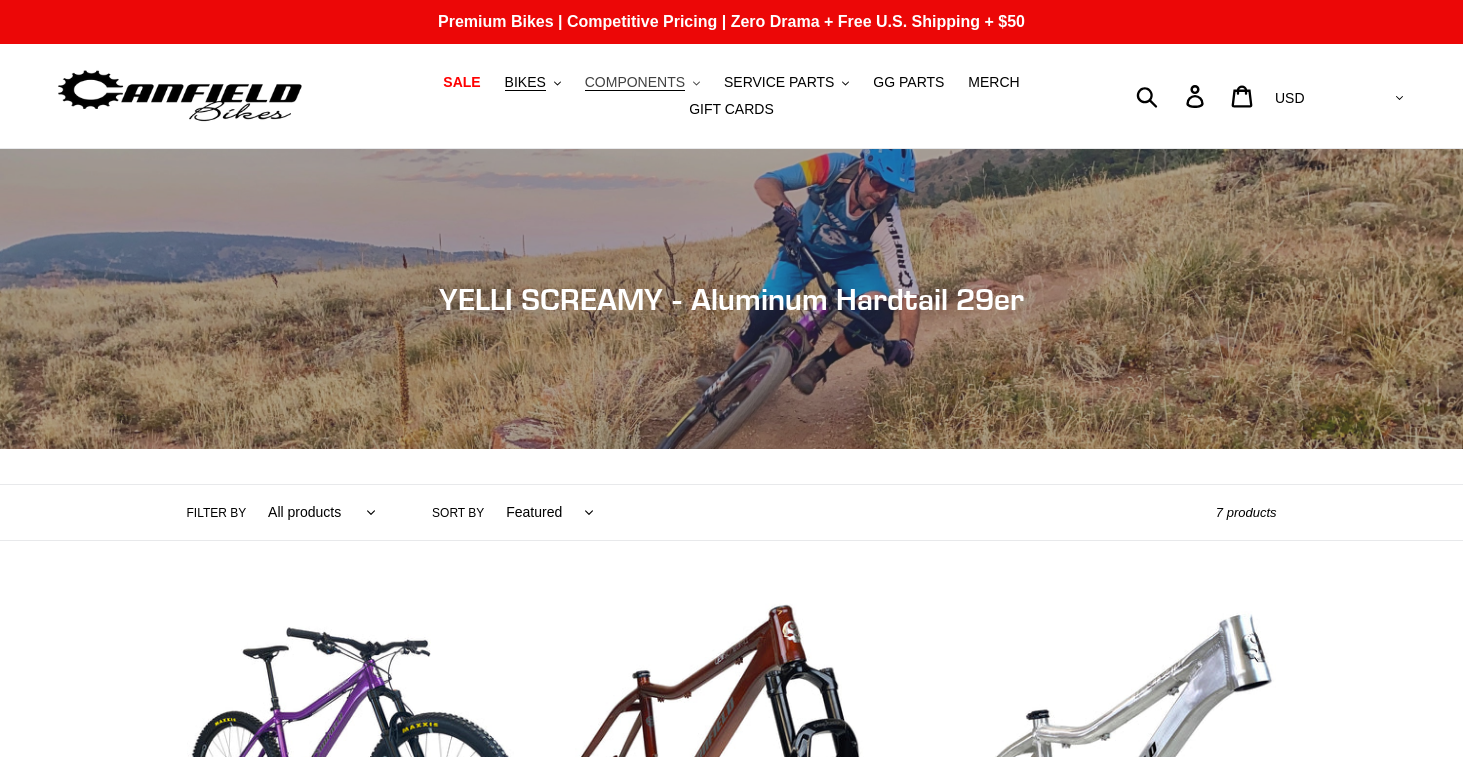 click on "COMPONENTS .cls-1{fill:#231f20}" at bounding box center (642, 82) 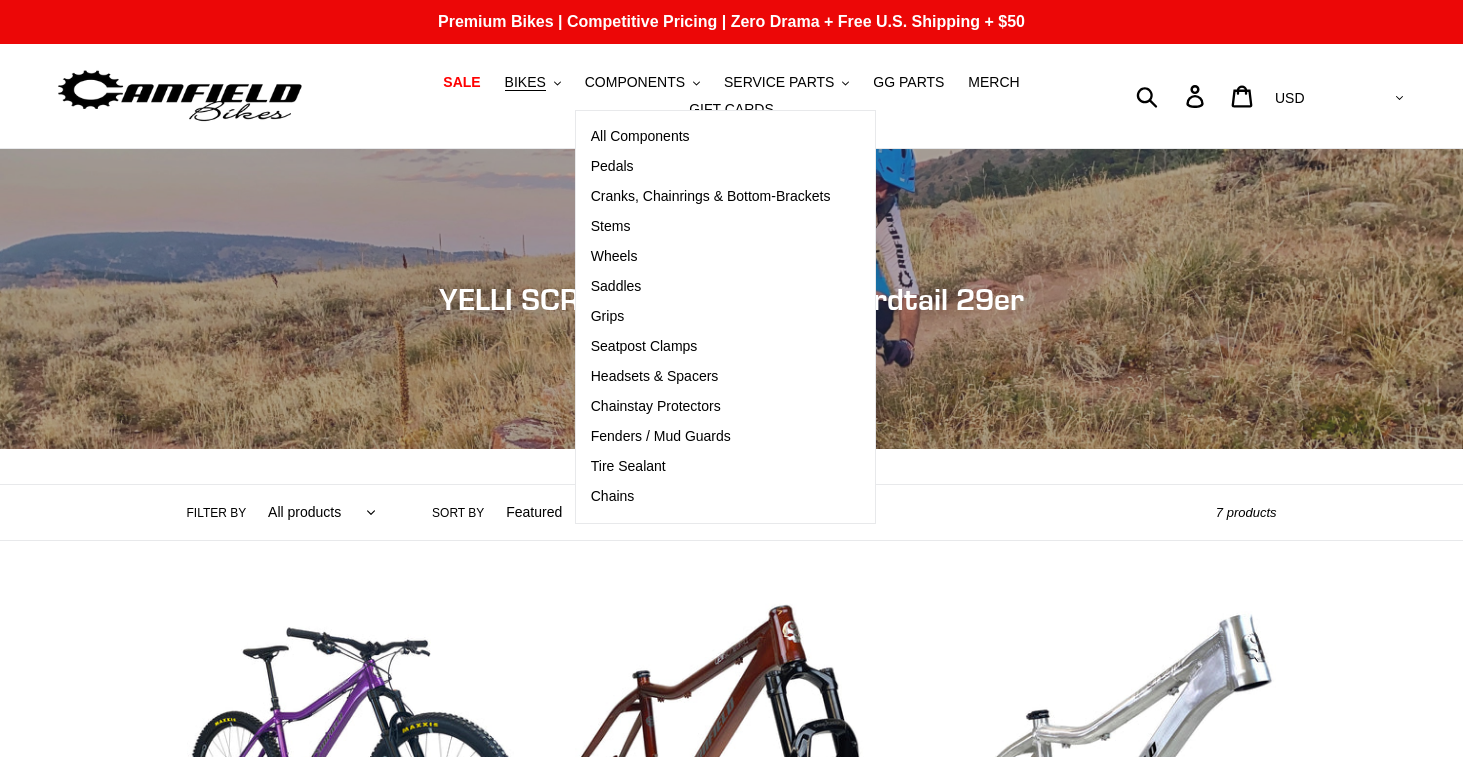 click on "SALE
BIKES .cls-1{fill:#231f20}
SHOP ALL BIKES
SHOP DEMO BIKES - On SALE Now!
JEDI - DH Race 29
ONE.2 - DH/Freeride 29
LITHIUM - AM/Enduro 29
BALANCE - AM/Enduro 27.5" at bounding box center (731, 96) 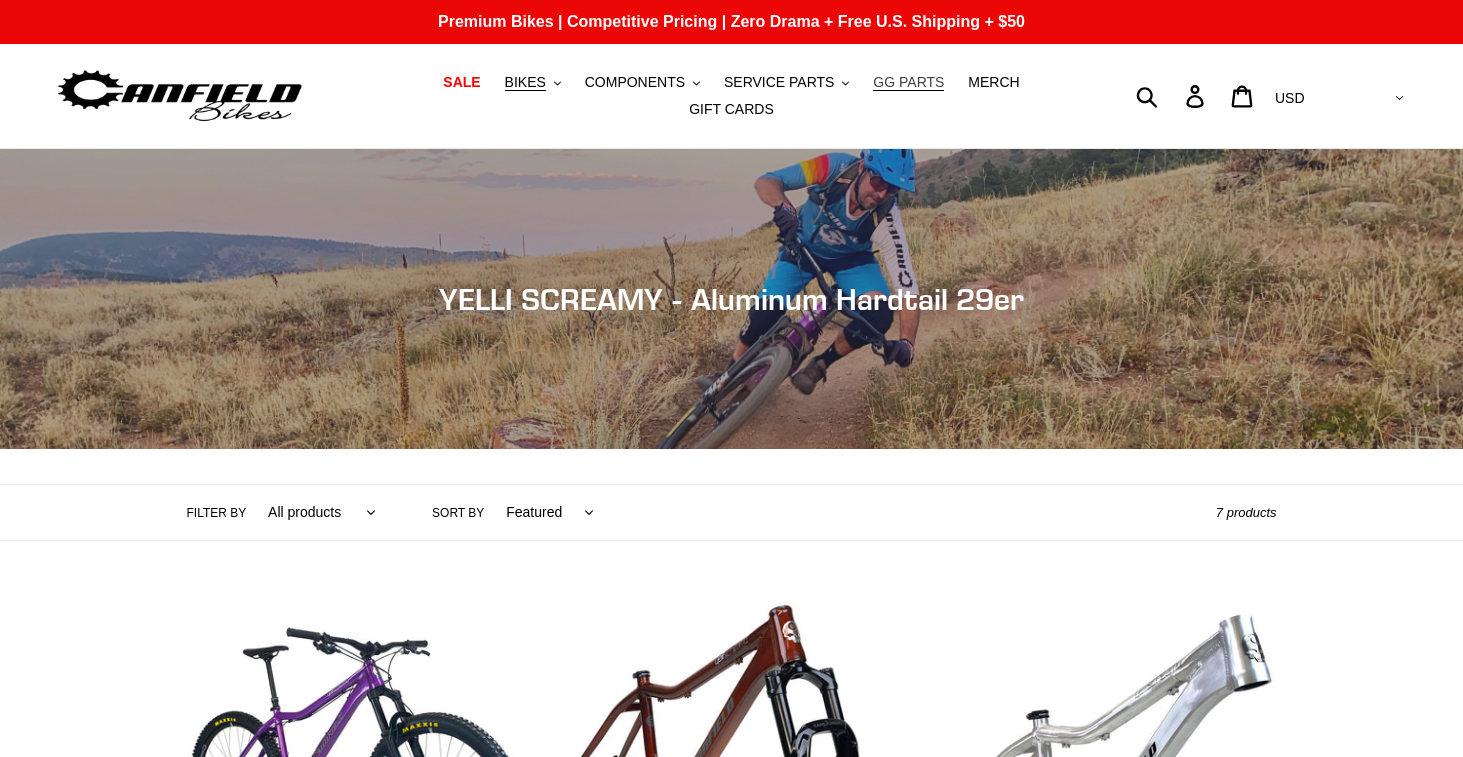 click on "GG PARTS" at bounding box center [908, 82] 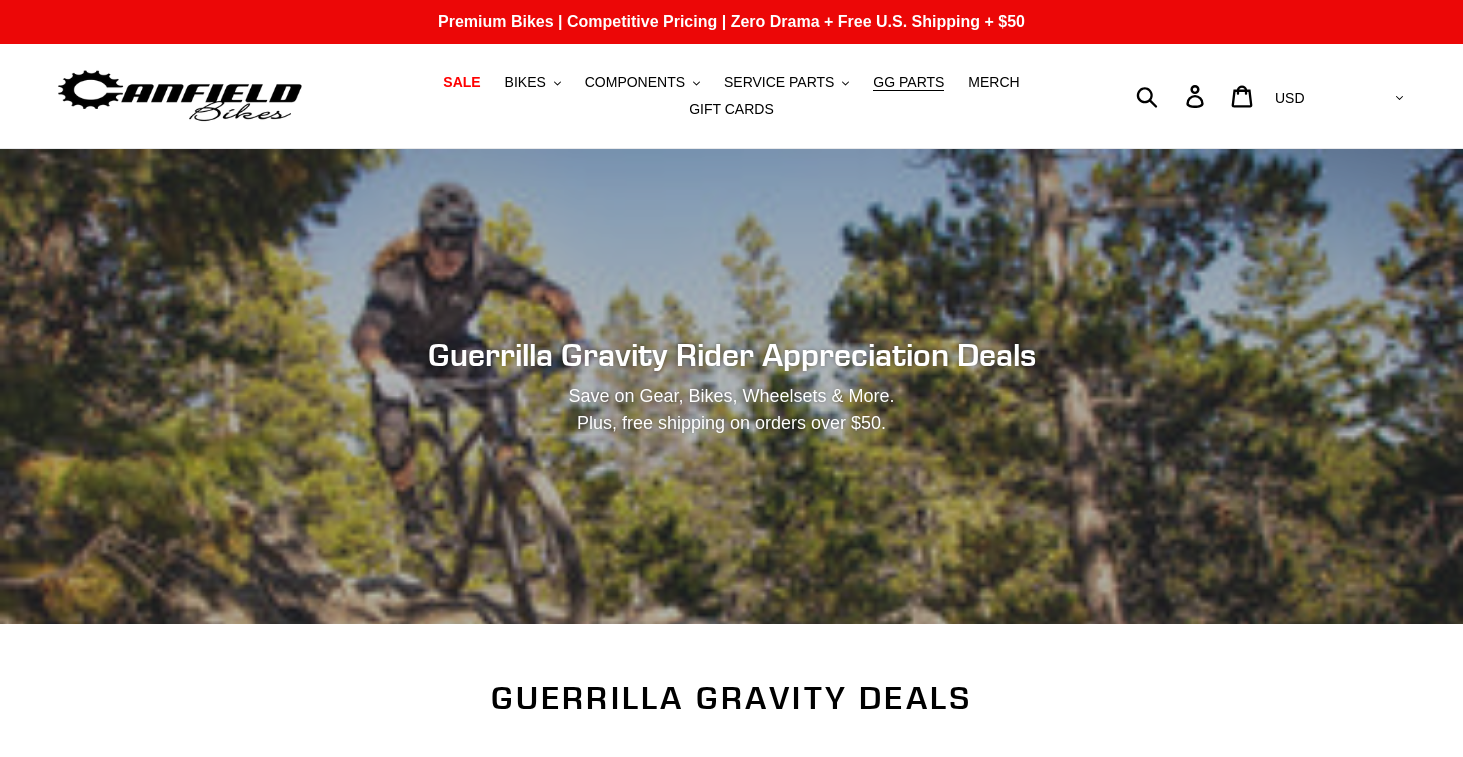 scroll, scrollTop: 0, scrollLeft: 0, axis: both 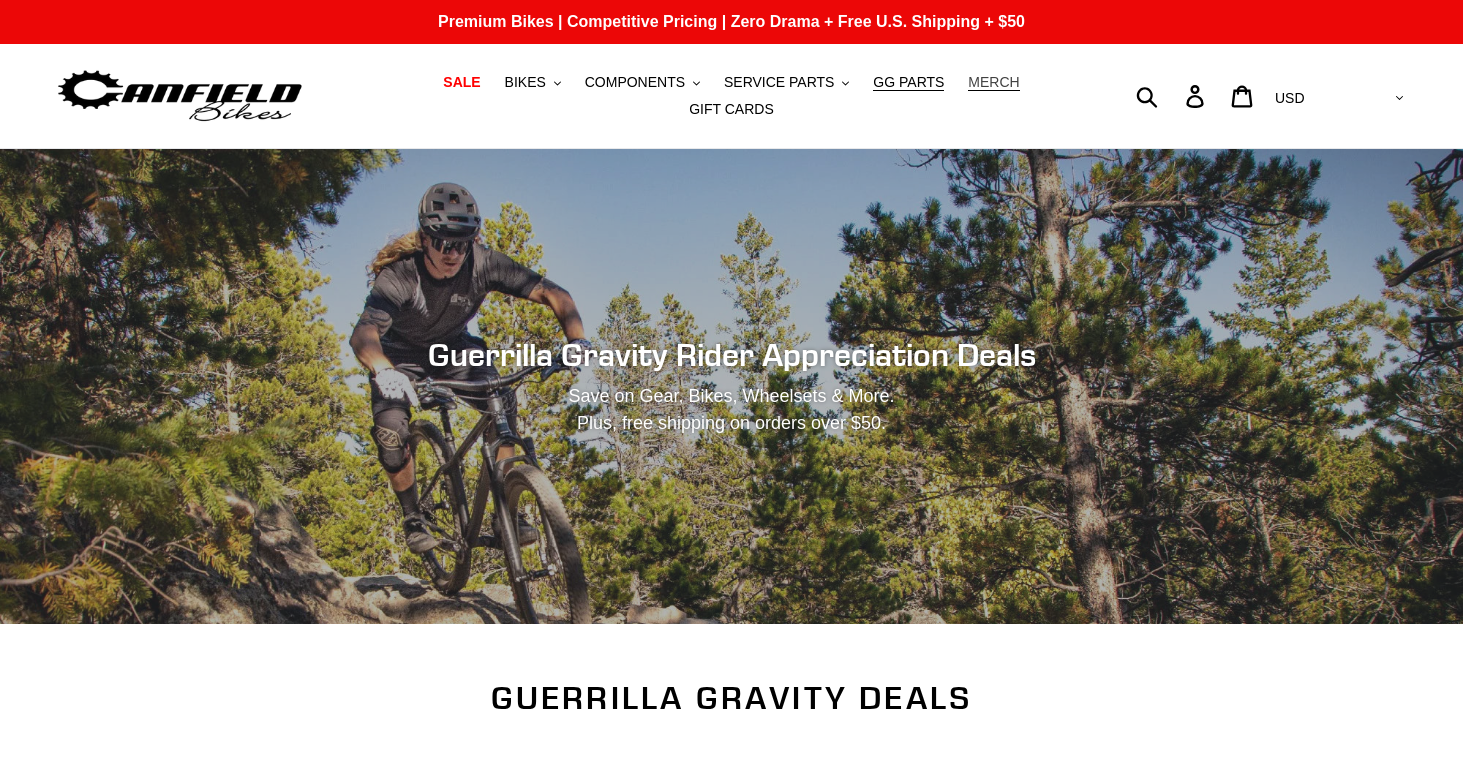 click on "MERCH" at bounding box center [993, 82] 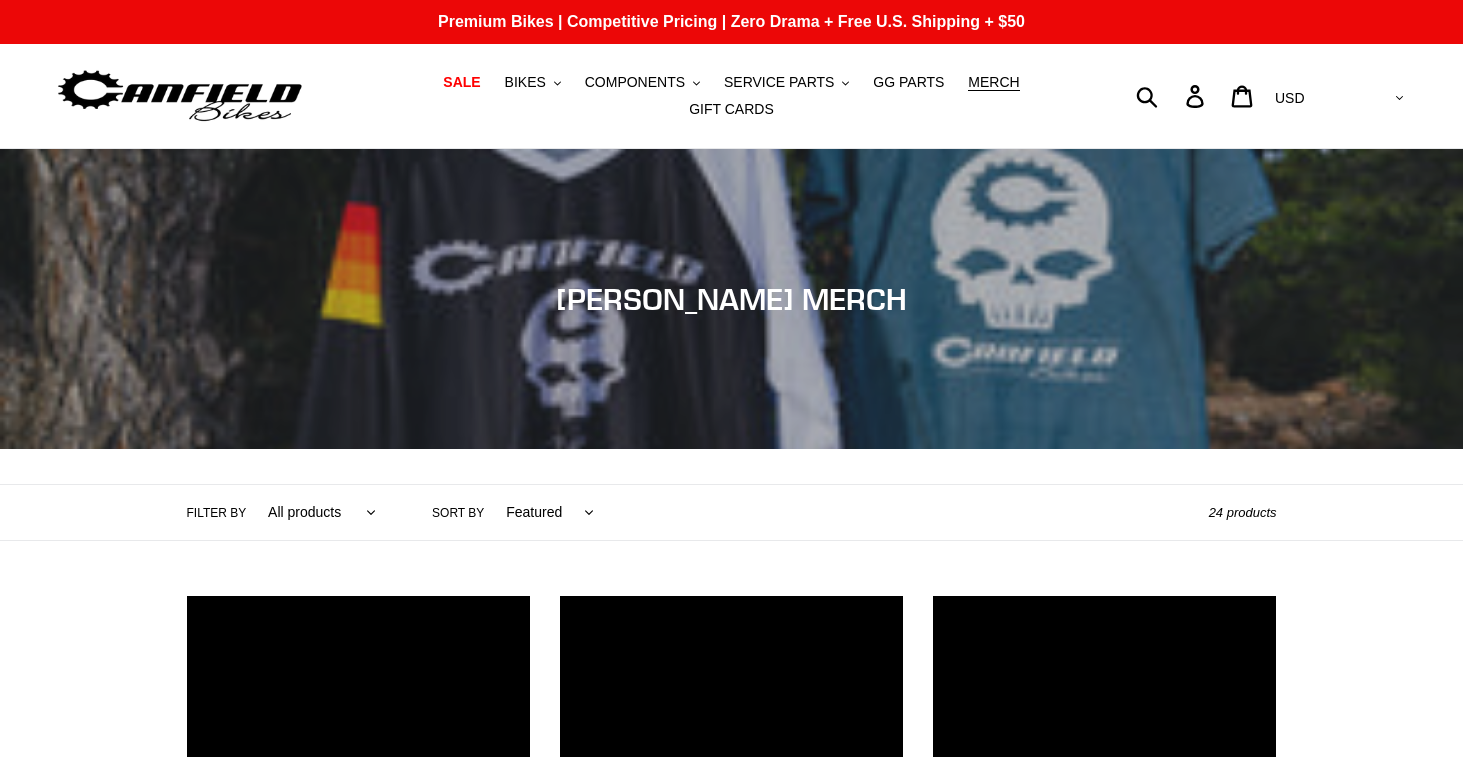 scroll, scrollTop: 0, scrollLeft: 0, axis: both 